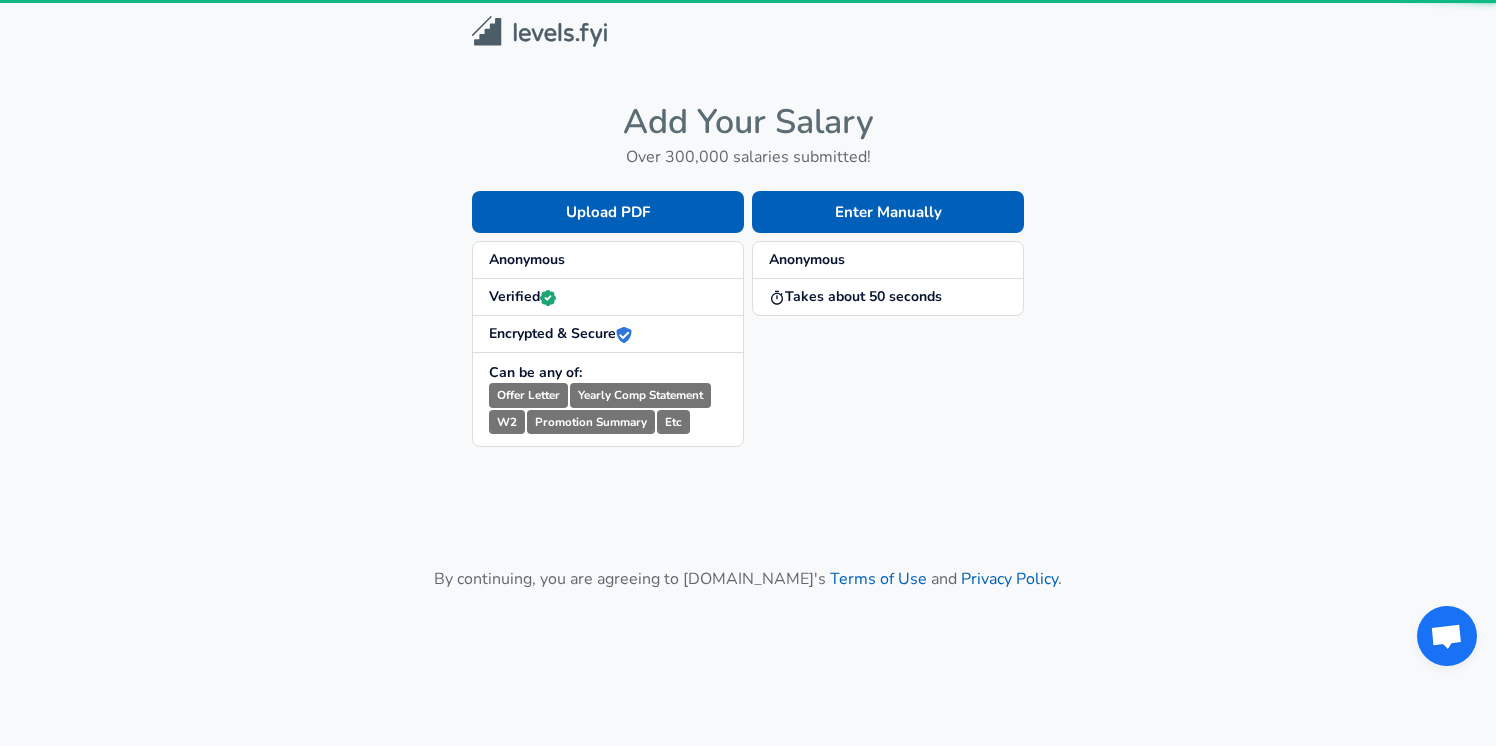 scroll, scrollTop: 0, scrollLeft: 0, axis: both 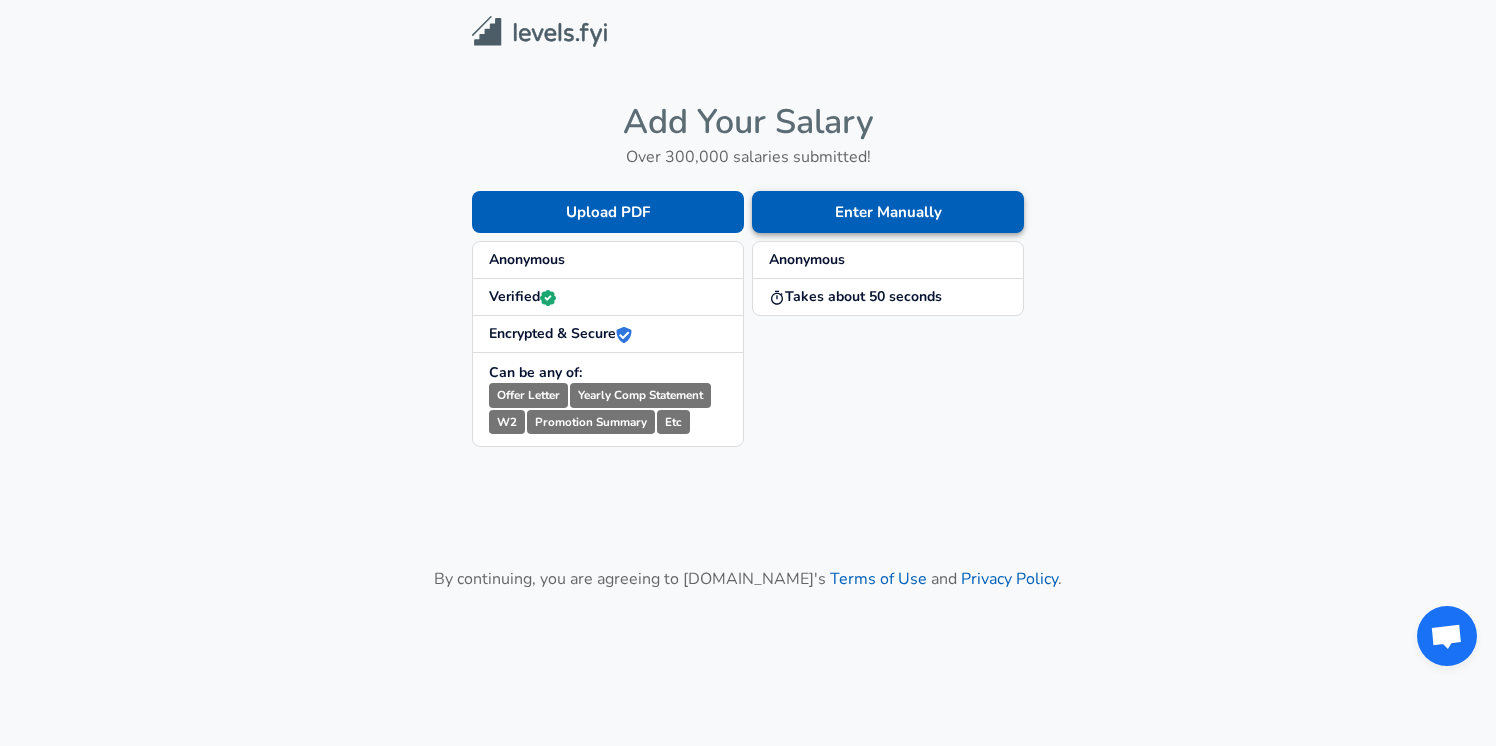 click on "Enter Manually" at bounding box center (888, 212) 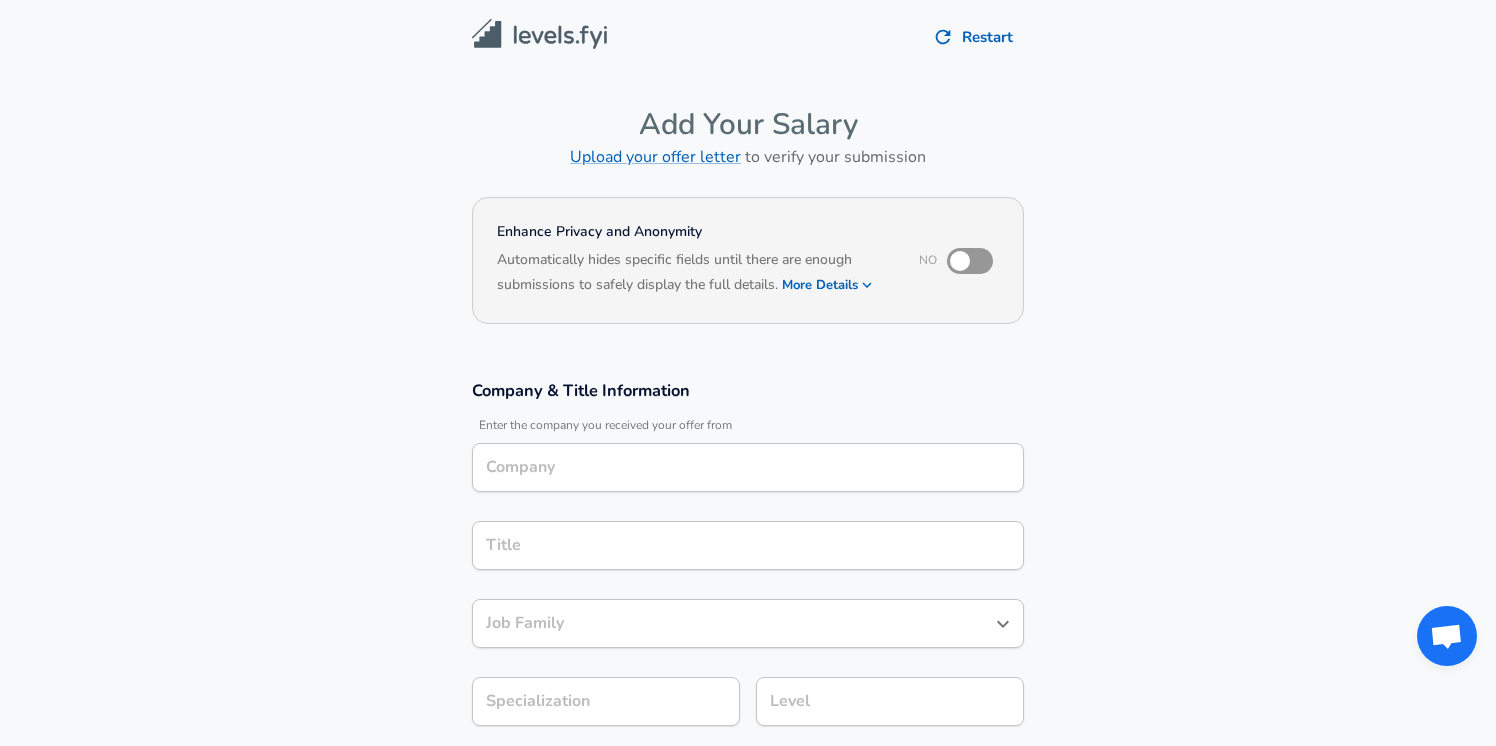 scroll, scrollTop: 18, scrollLeft: 0, axis: vertical 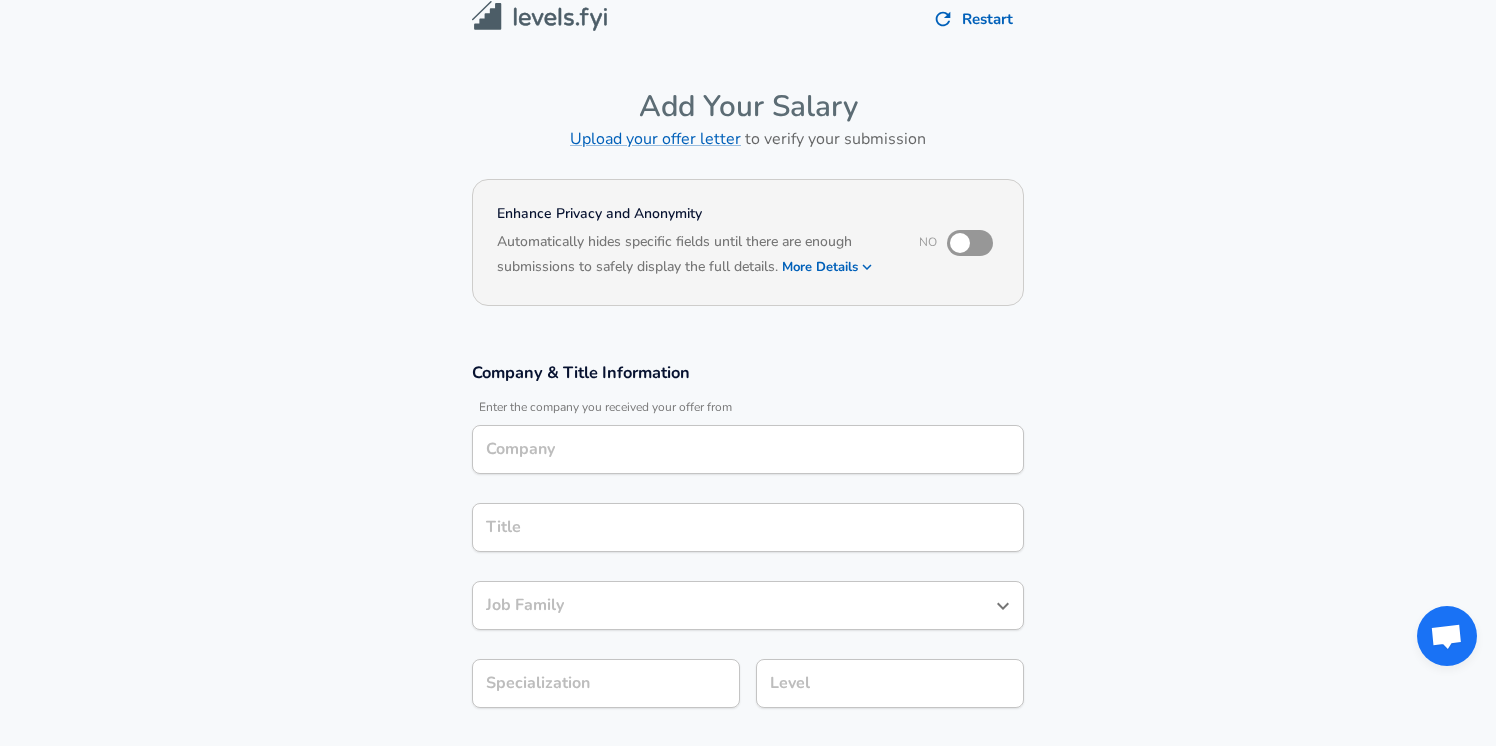 click at bounding box center (960, 243) 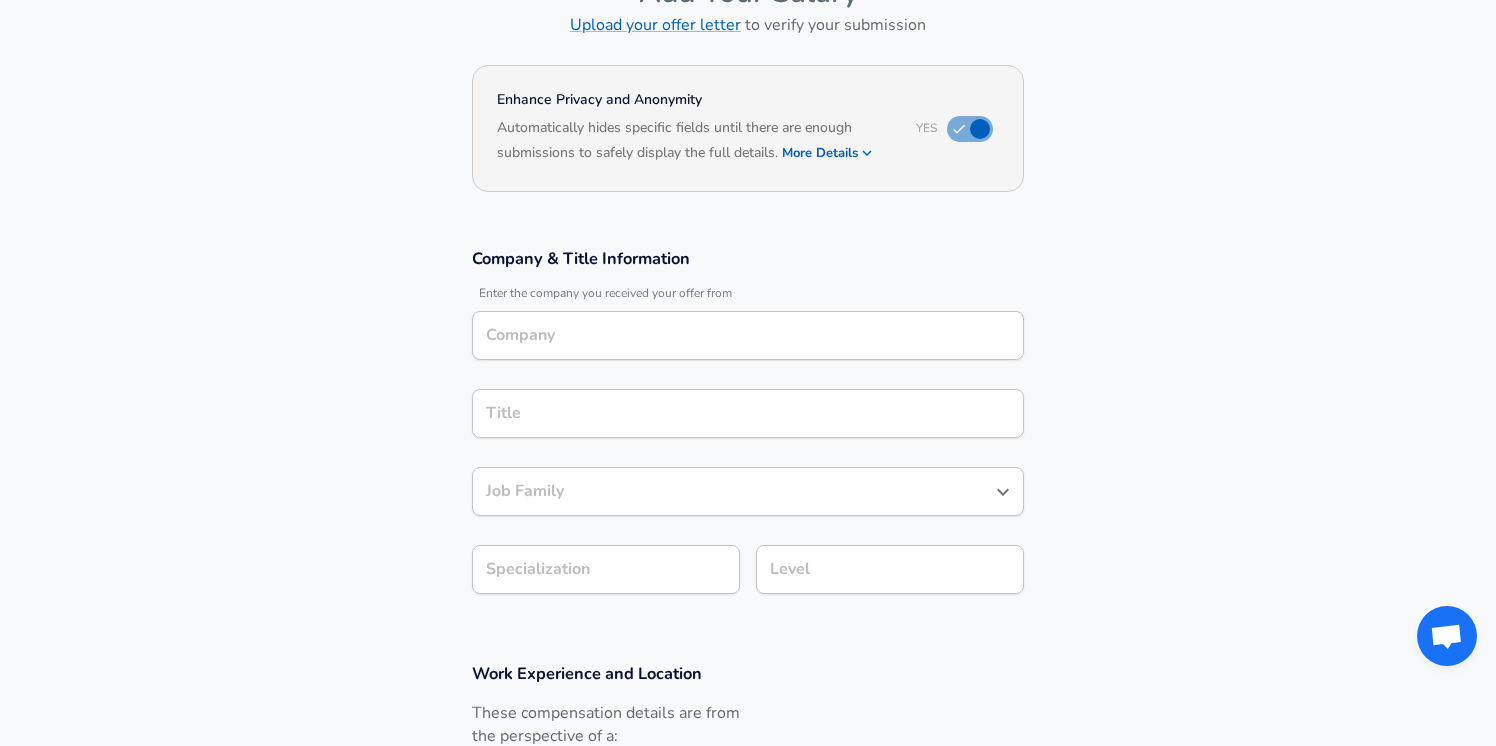 scroll, scrollTop: 139, scrollLeft: 0, axis: vertical 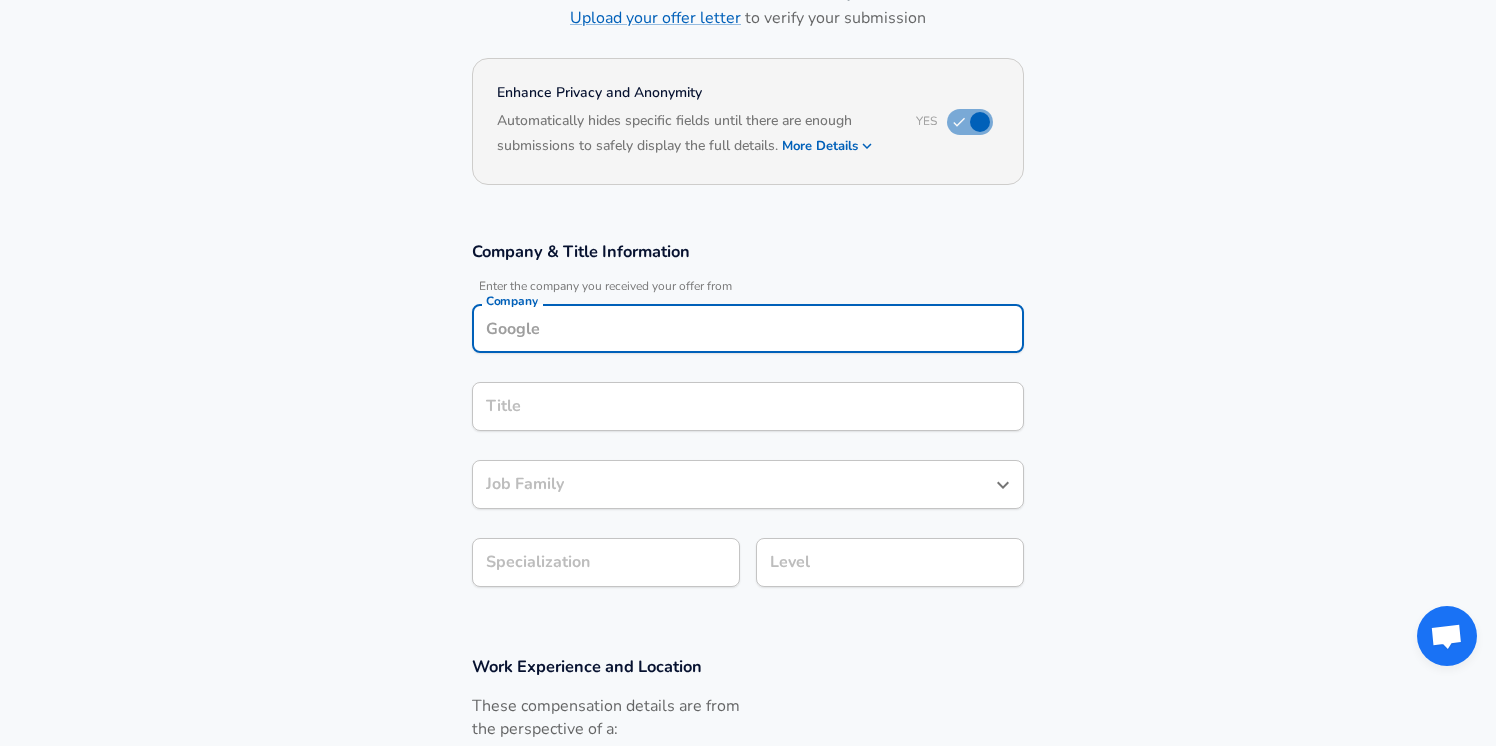 click on "Company" at bounding box center (748, 328) 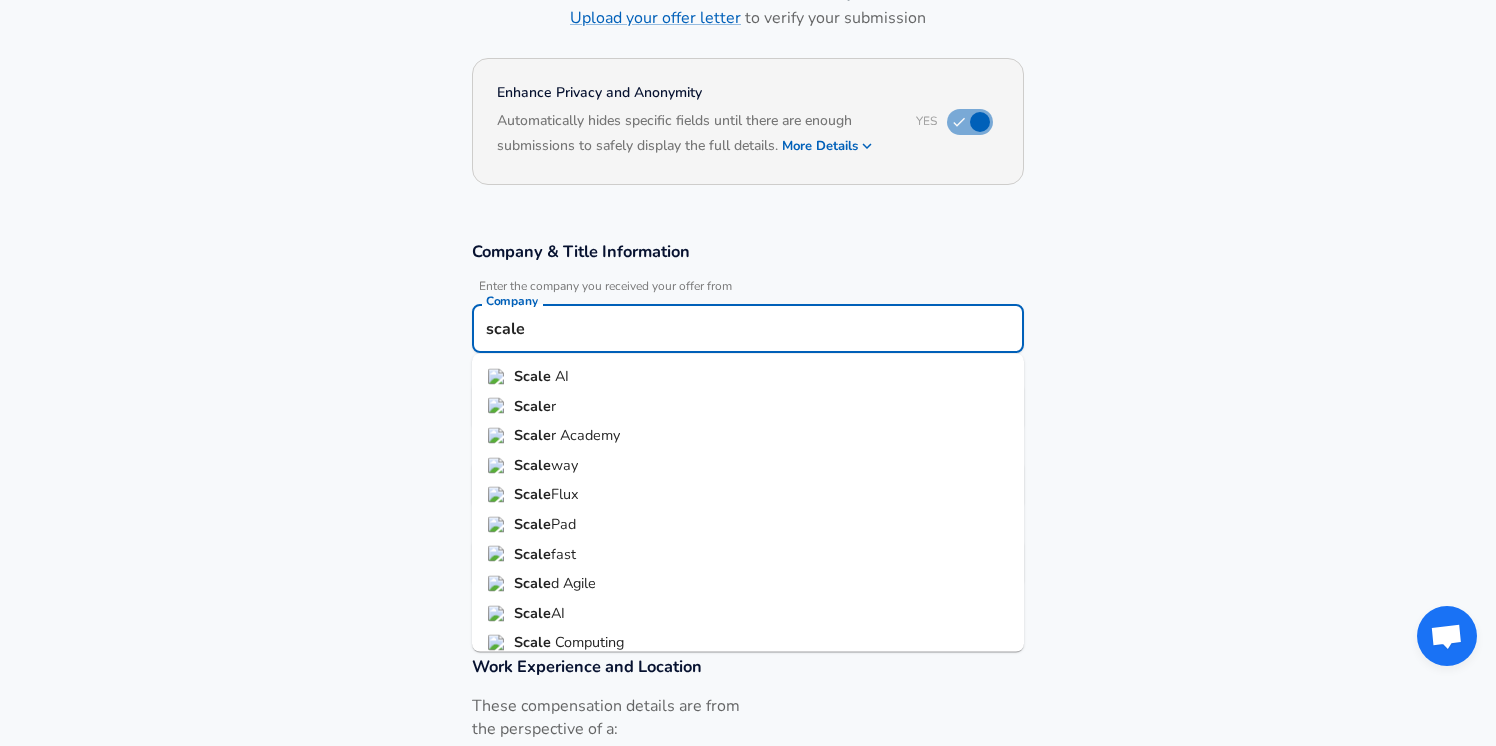 click on "Scale    AI" at bounding box center [748, 377] 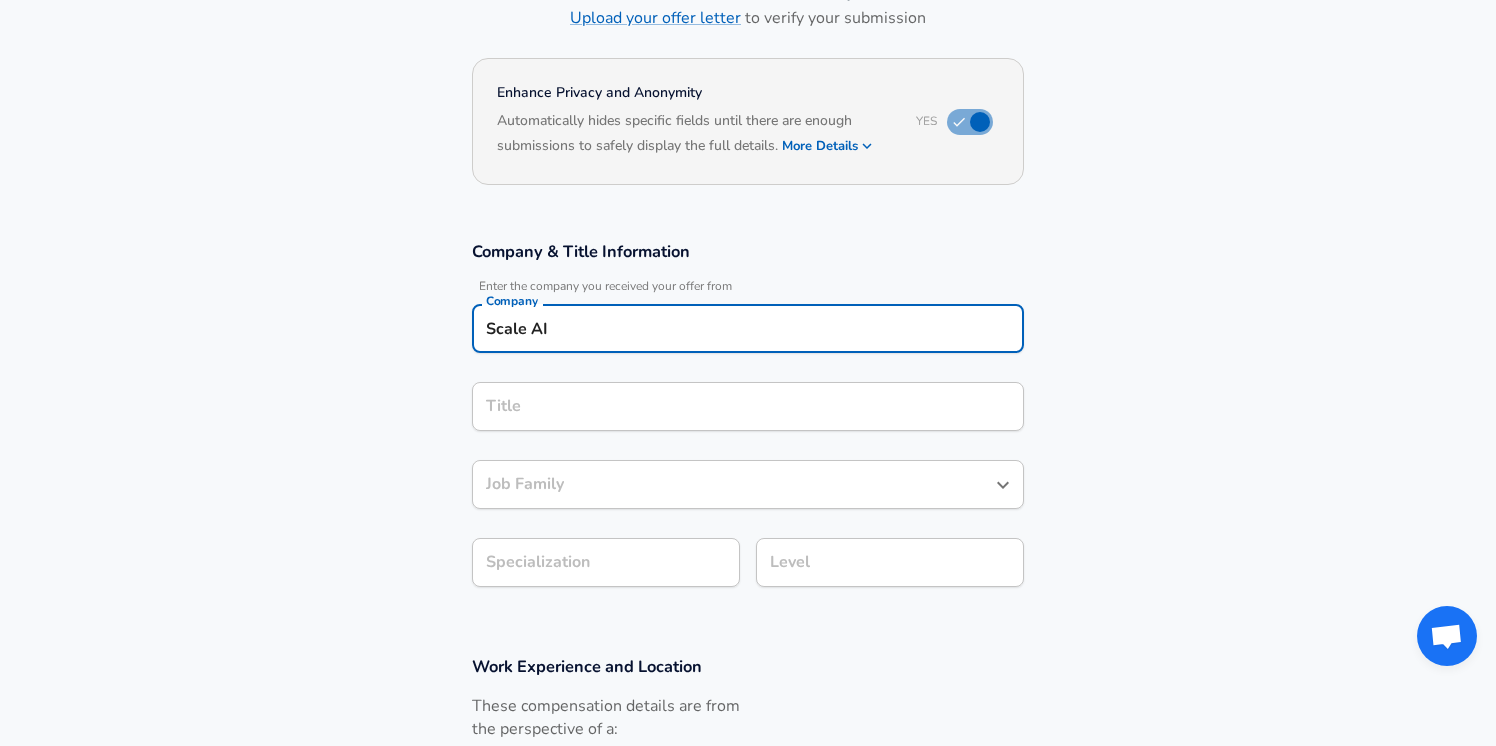 type on "Scale AI" 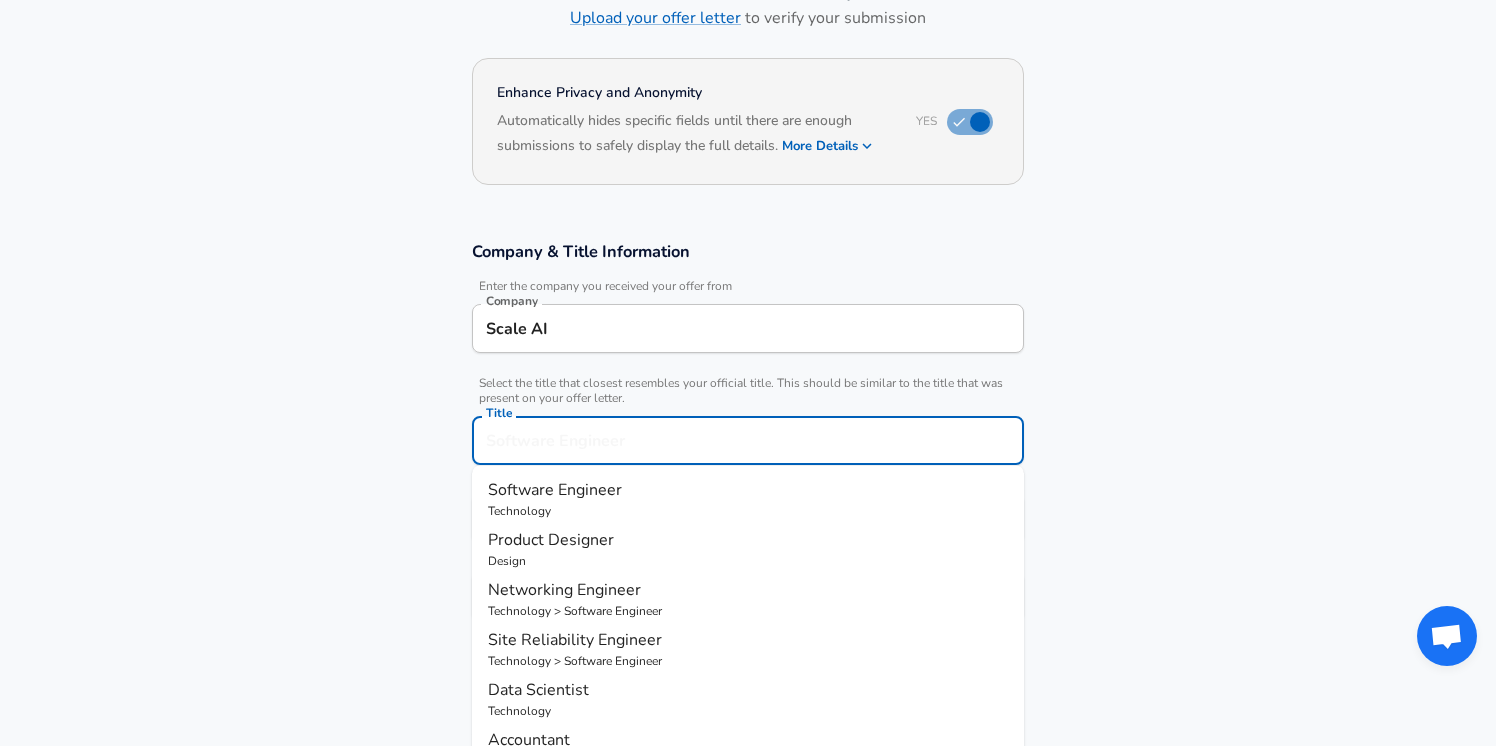 scroll, scrollTop: 179, scrollLeft: 0, axis: vertical 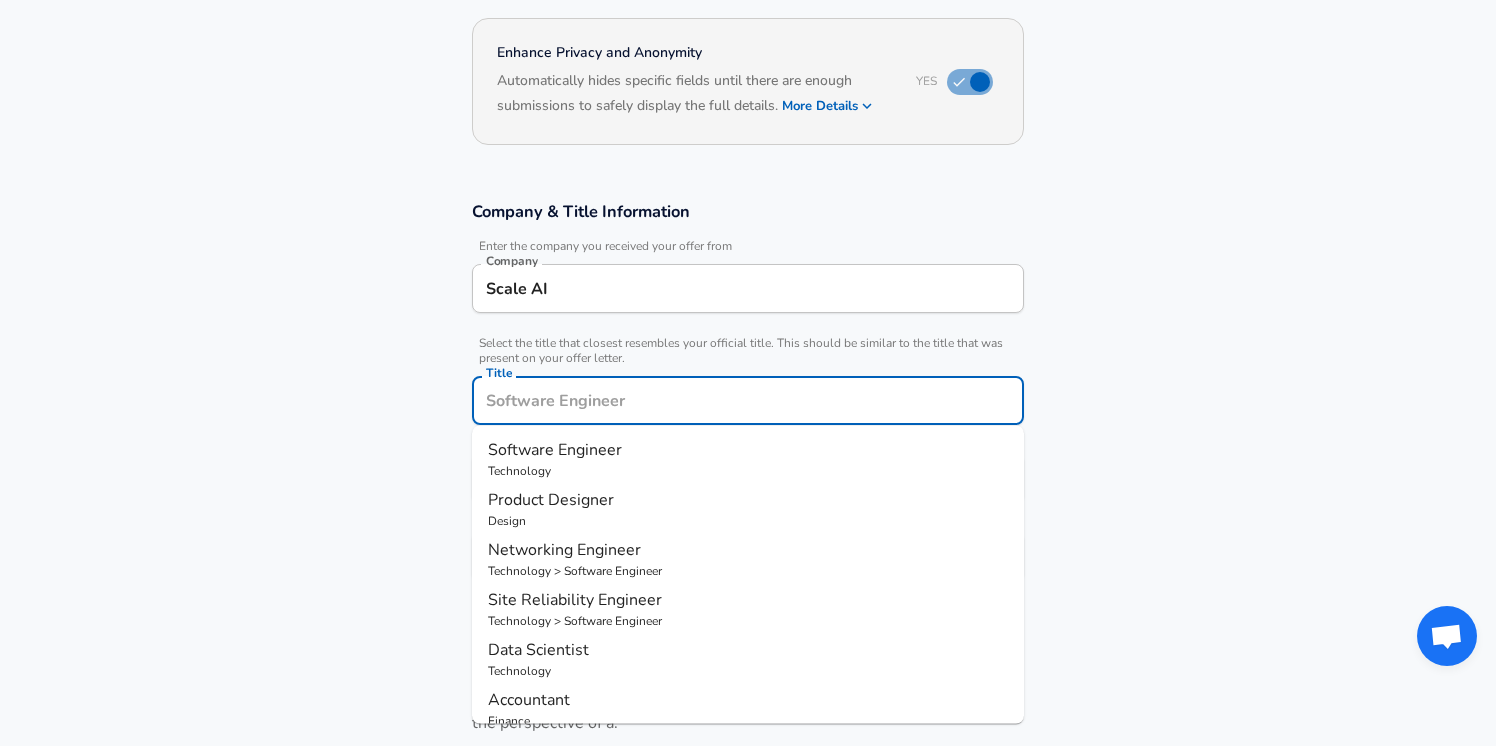 click on "Software Engineer" at bounding box center [555, 450] 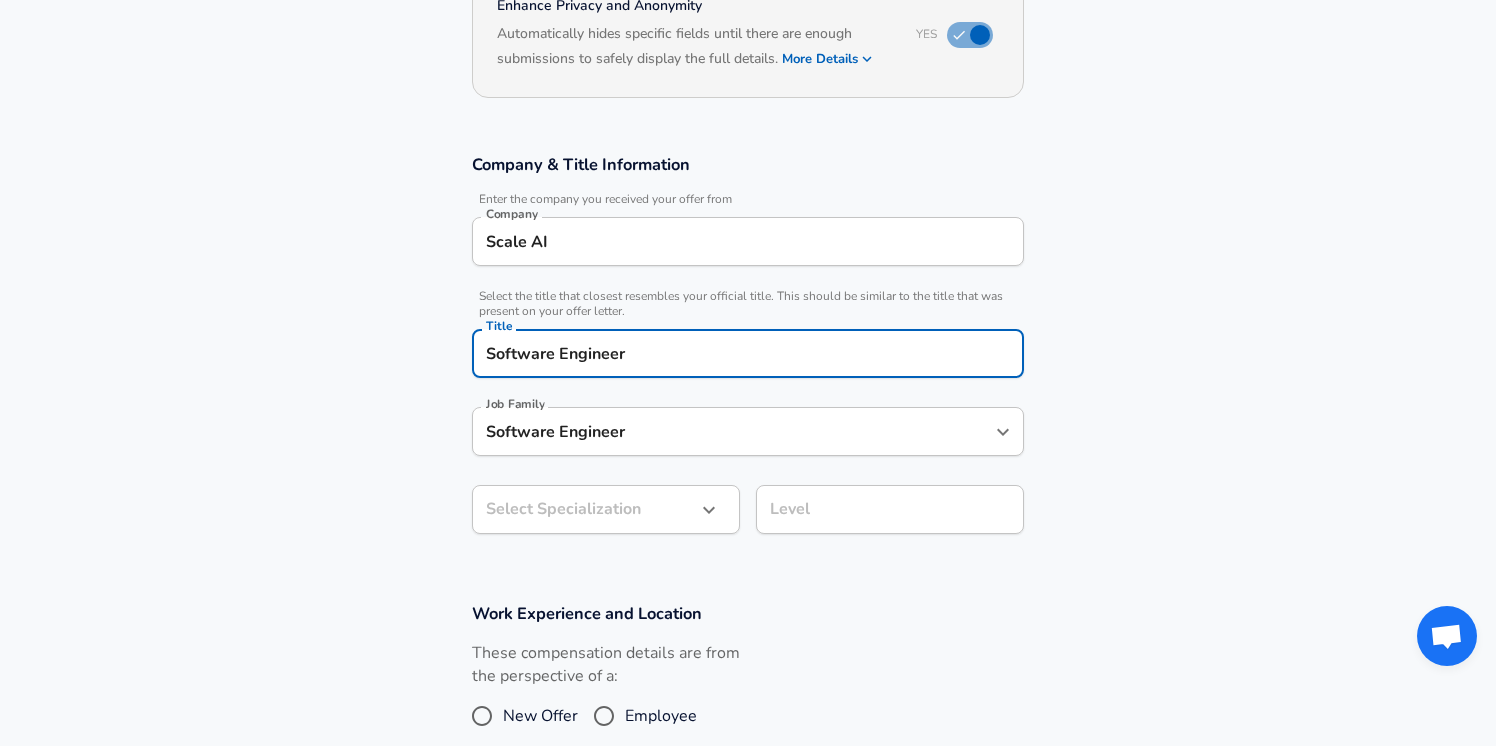 click on "Restart Add Your Salary Upload your offer letter   to verify your submission Enhance Privacy and Anonymity Yes Automatically hides specific fields until there are enough submissions to safely display the full details.   More Details Based on your submission and the data points that we have already collected, we will automatically hide and anonymize specific fields if there aren't enough data points to remain sufficiently anonymous. Company & Title Information   Enter the company you received your offer from Company Scale AI Company   Select the title that closest resembles your official title. This should be similar to the title that was present on your offer letter. Title Software Engineer Title Job Family Software Engineer Job Family Select Specialization ​ Select Specialization Level Level Work Experience and Location These compensation details are from the perspective of a: New Offer Employee Submit Salary By continuing, you are agreeing to [DOMAIN_NAME][PERSON_NAME]'s   Terms of Use   and   Privacy Policy . © 2017 -" at bounding box center (748, 147) 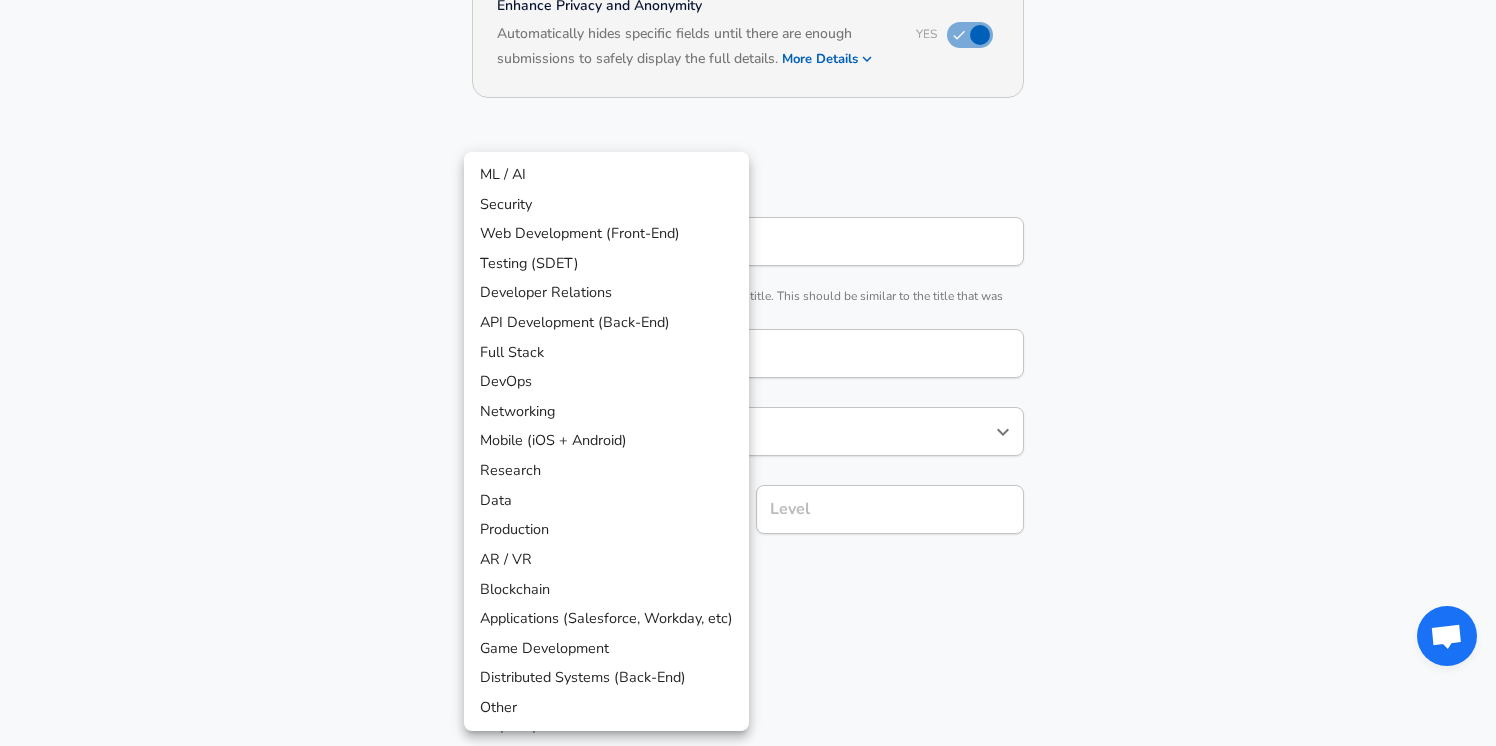 scroll, scrollTop: 286, scrollLeft: 0, axis: vertical 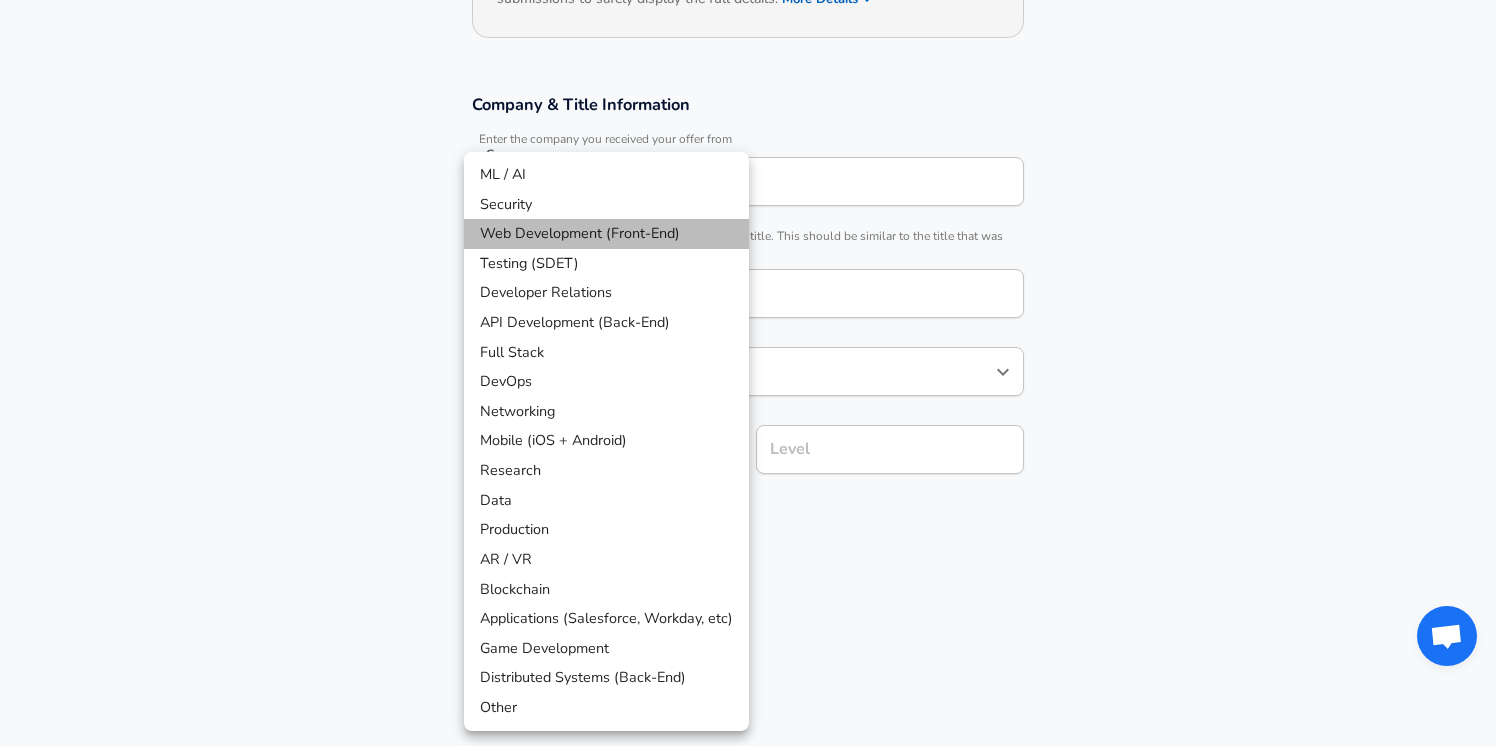 click on "Web Development (Front-End)" at bounding box center [606, 234] 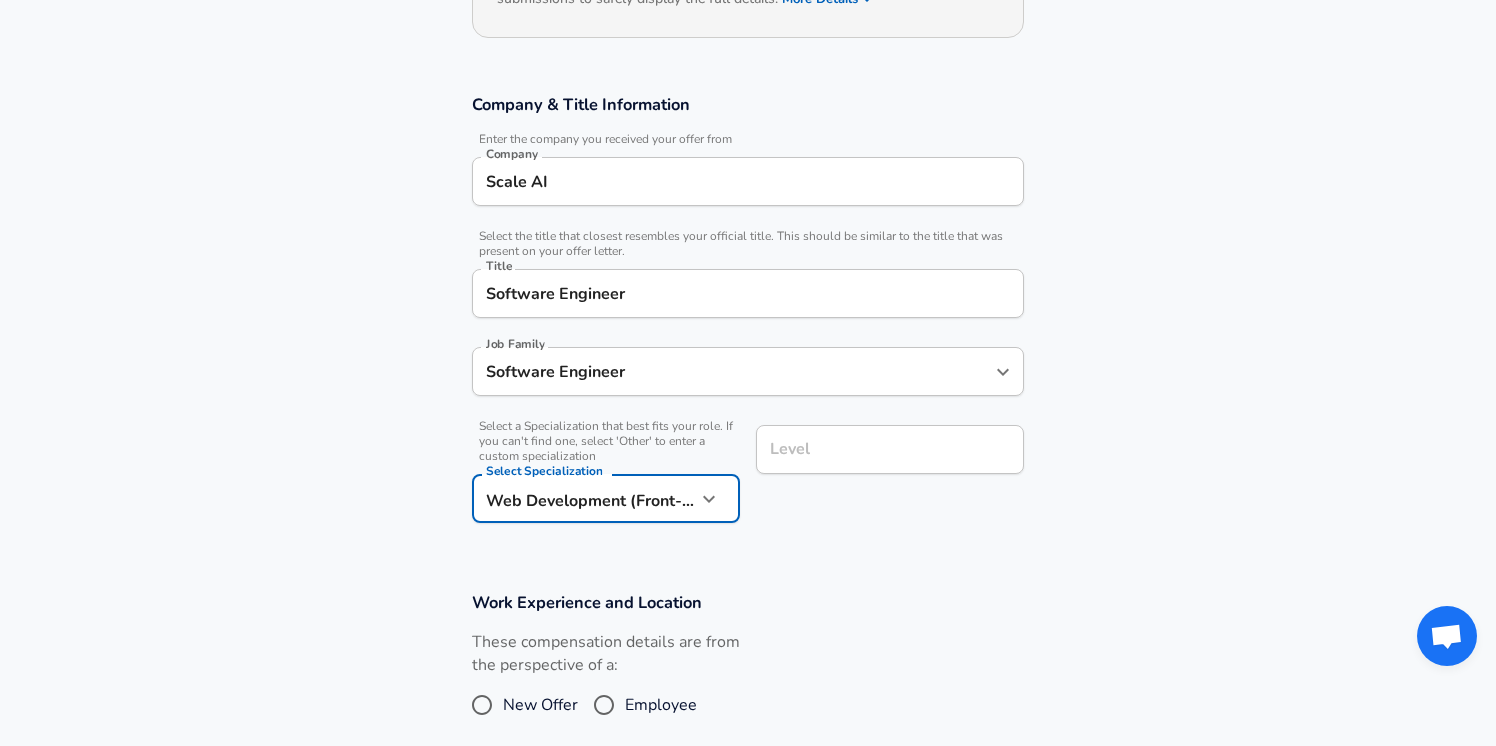 click on "Level" at bounding box center [890, 449] 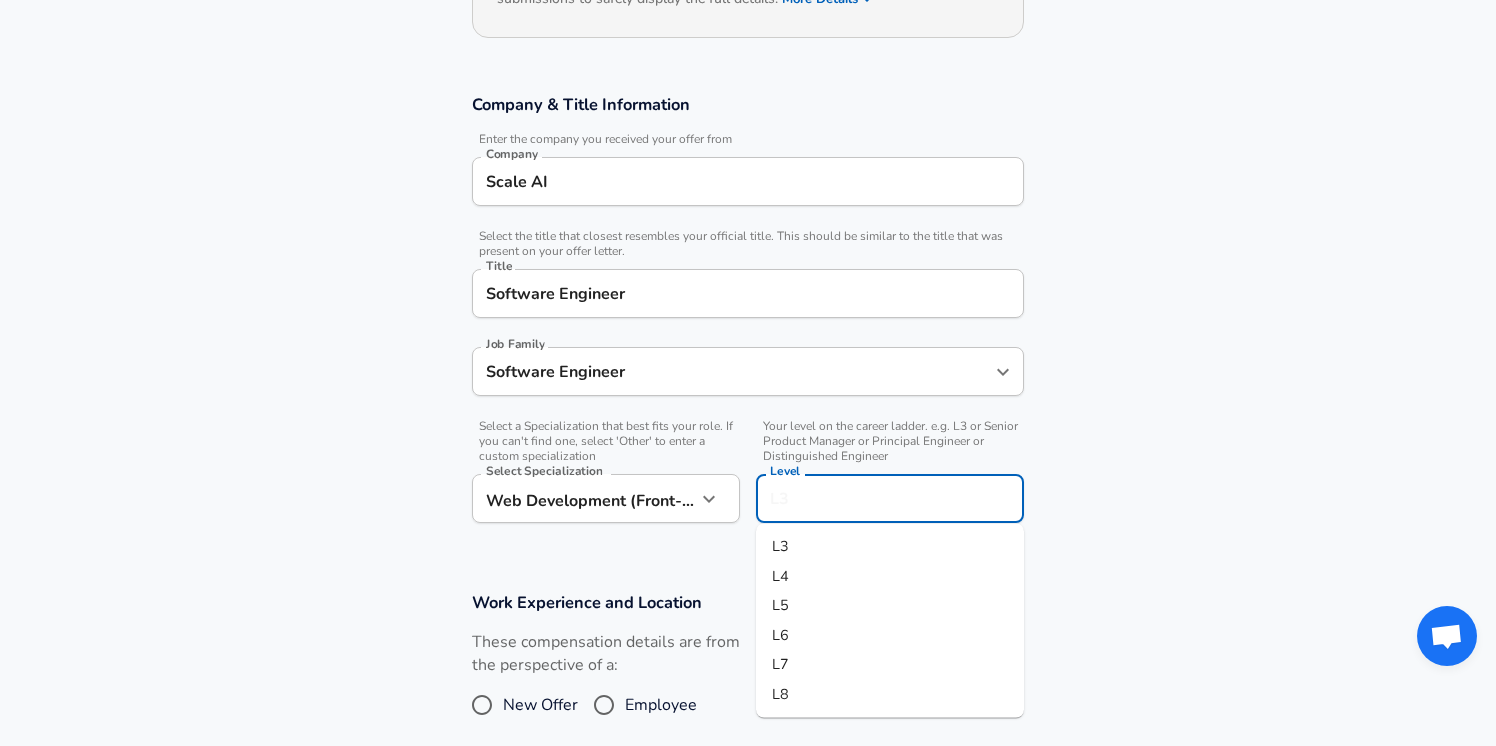 scroll, scrollTop: 326, scrollLeft: 0, axis: vertical 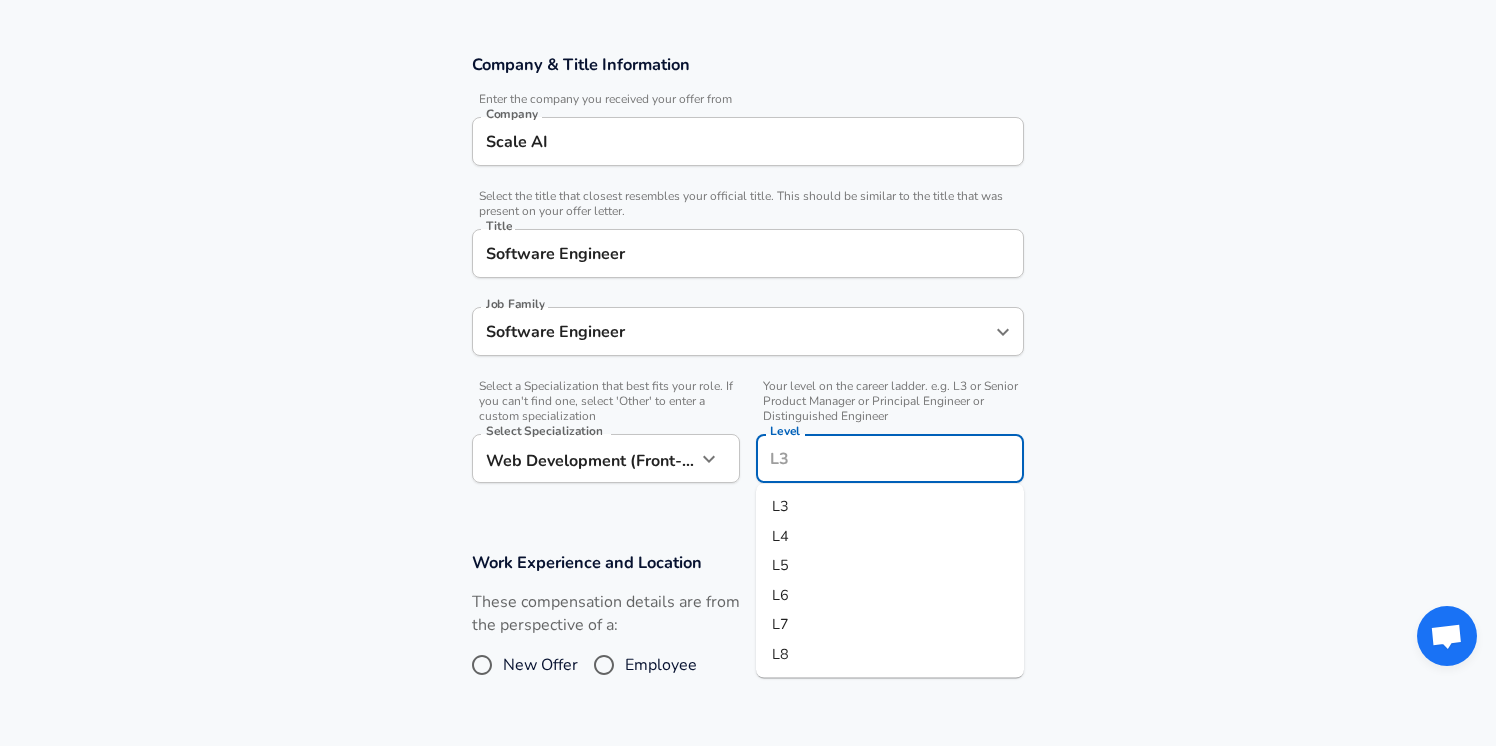 click on "L4" at bounding box center [890, 536] 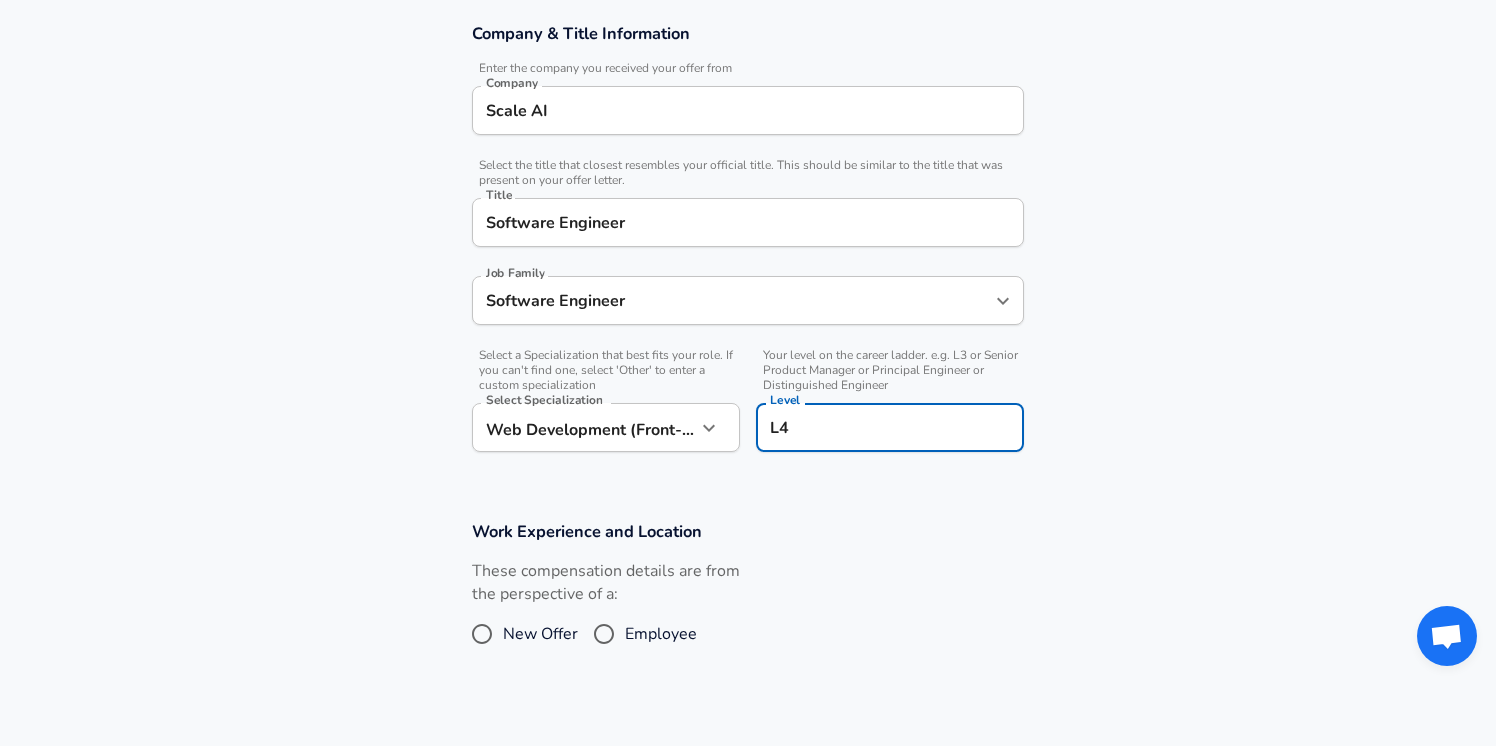 scroll, scrollTop: 692, scrollLeft: 0, axis: vertical 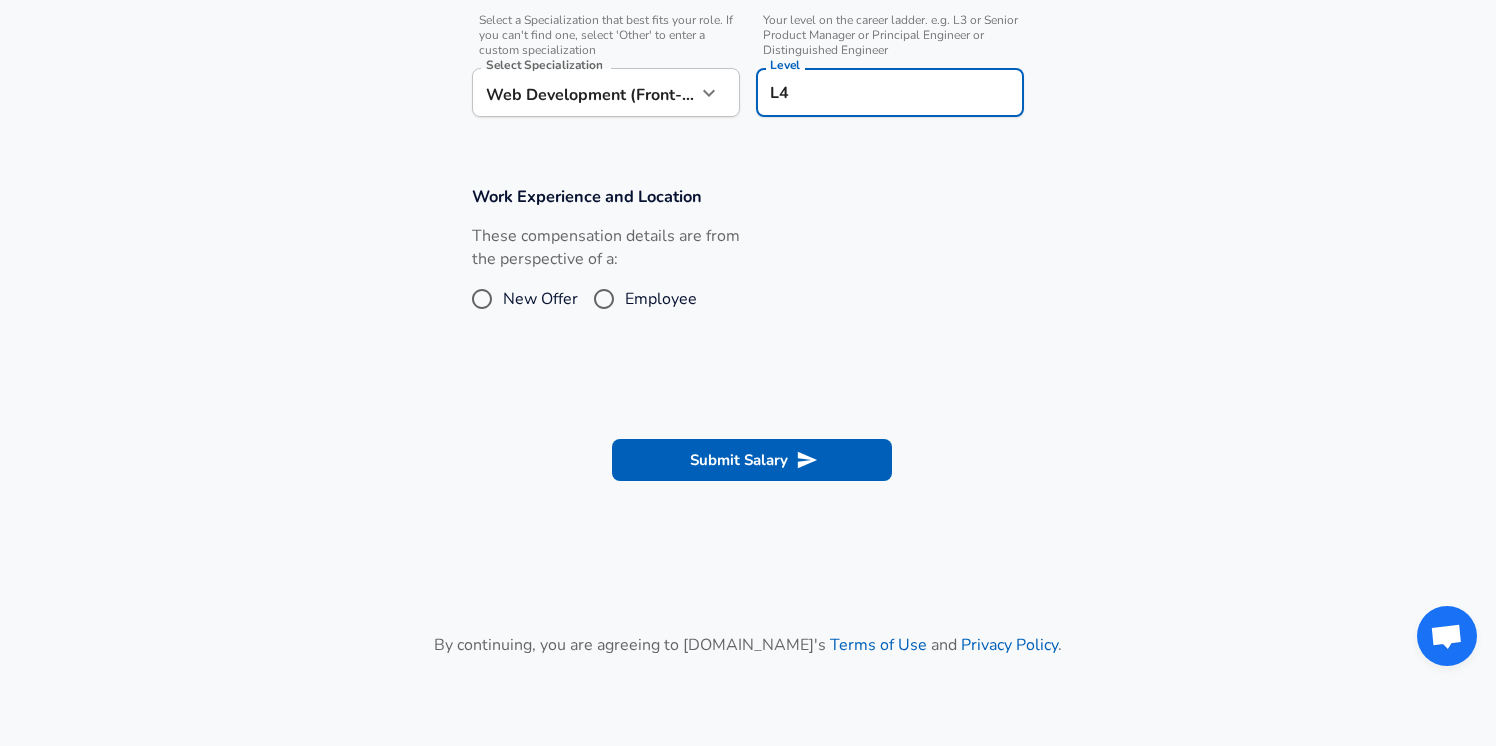 click on "Employee" at bounding box center (604, 299) 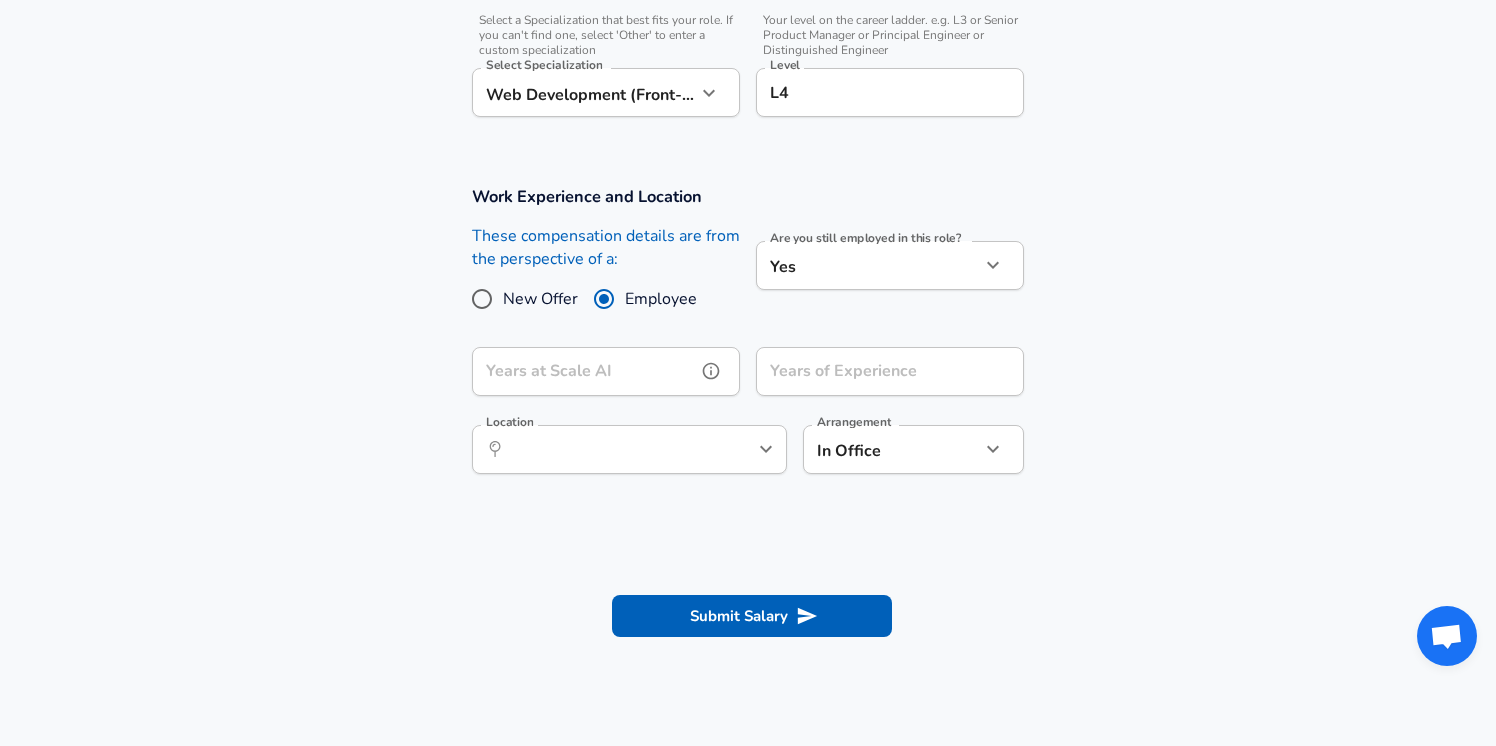 click on "Years at Scale AI" at bounding box center [584, 371] 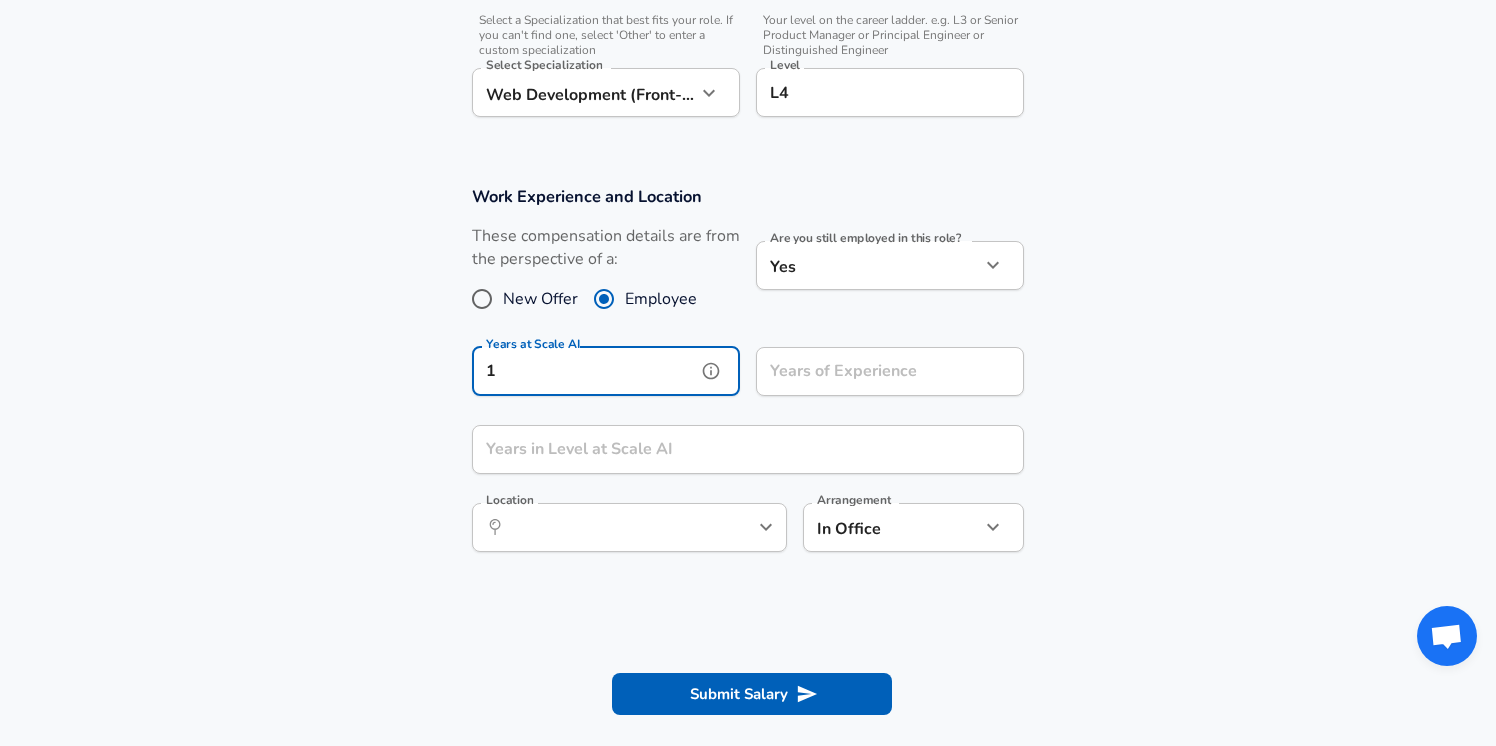 type on "1" 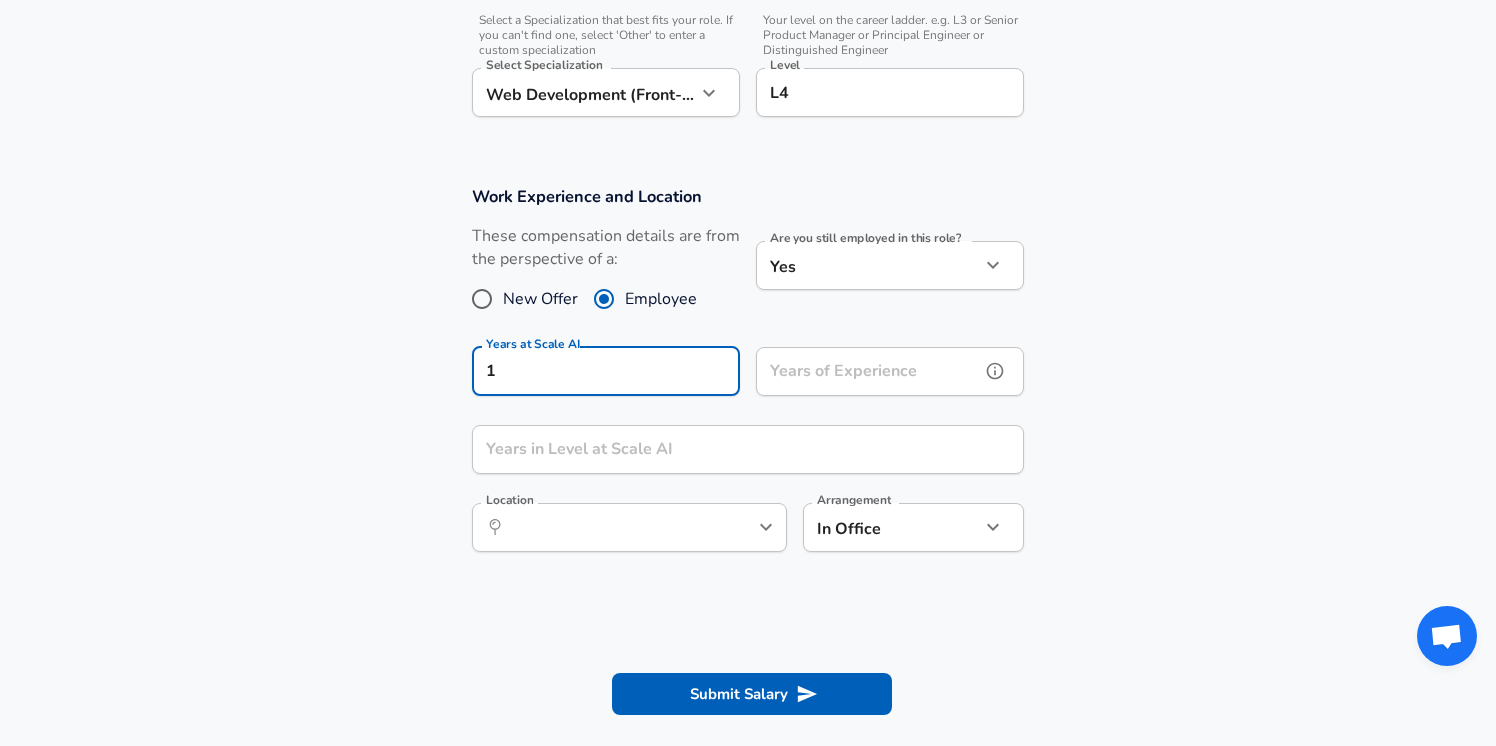click on "Years of Experience Years of Experience" at bounding box center [890, 374] 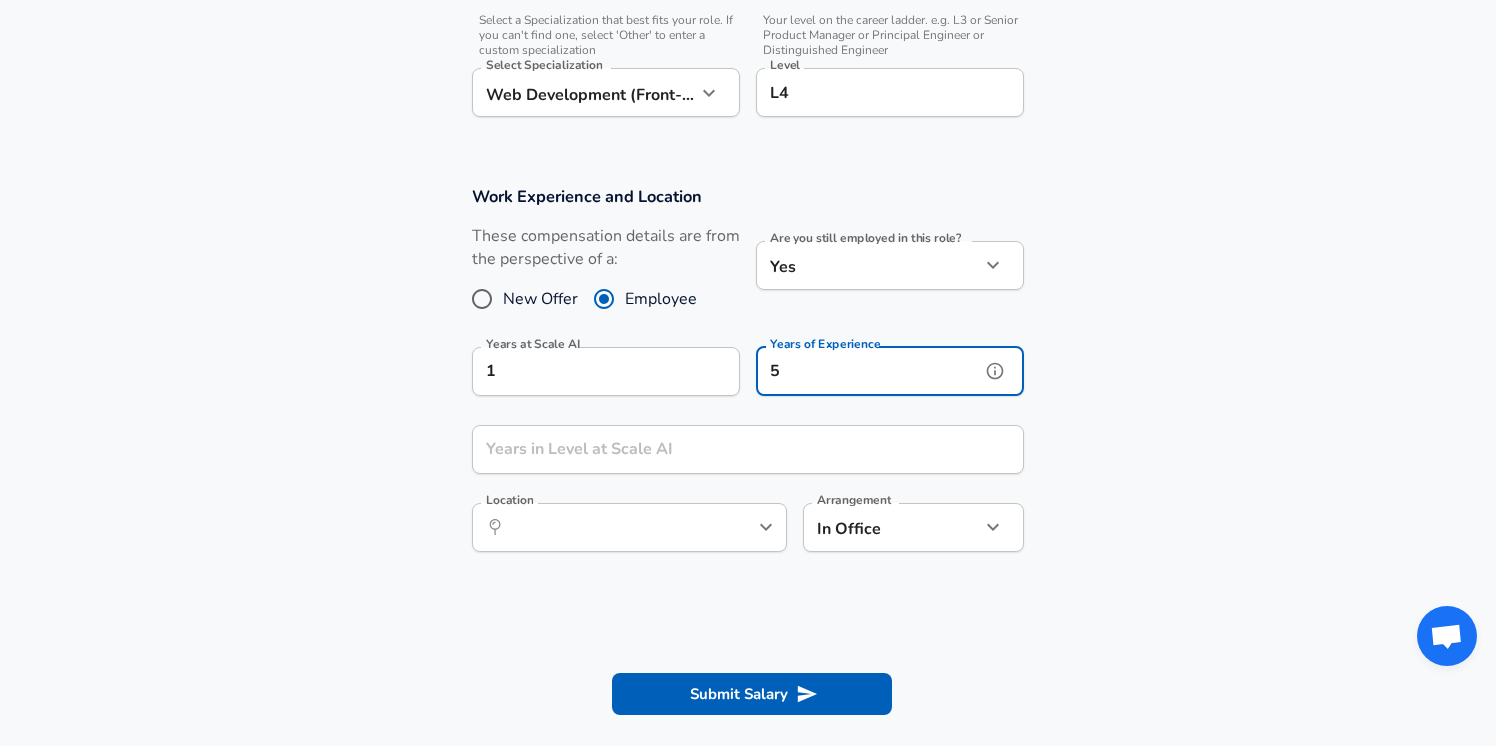 type on "5" 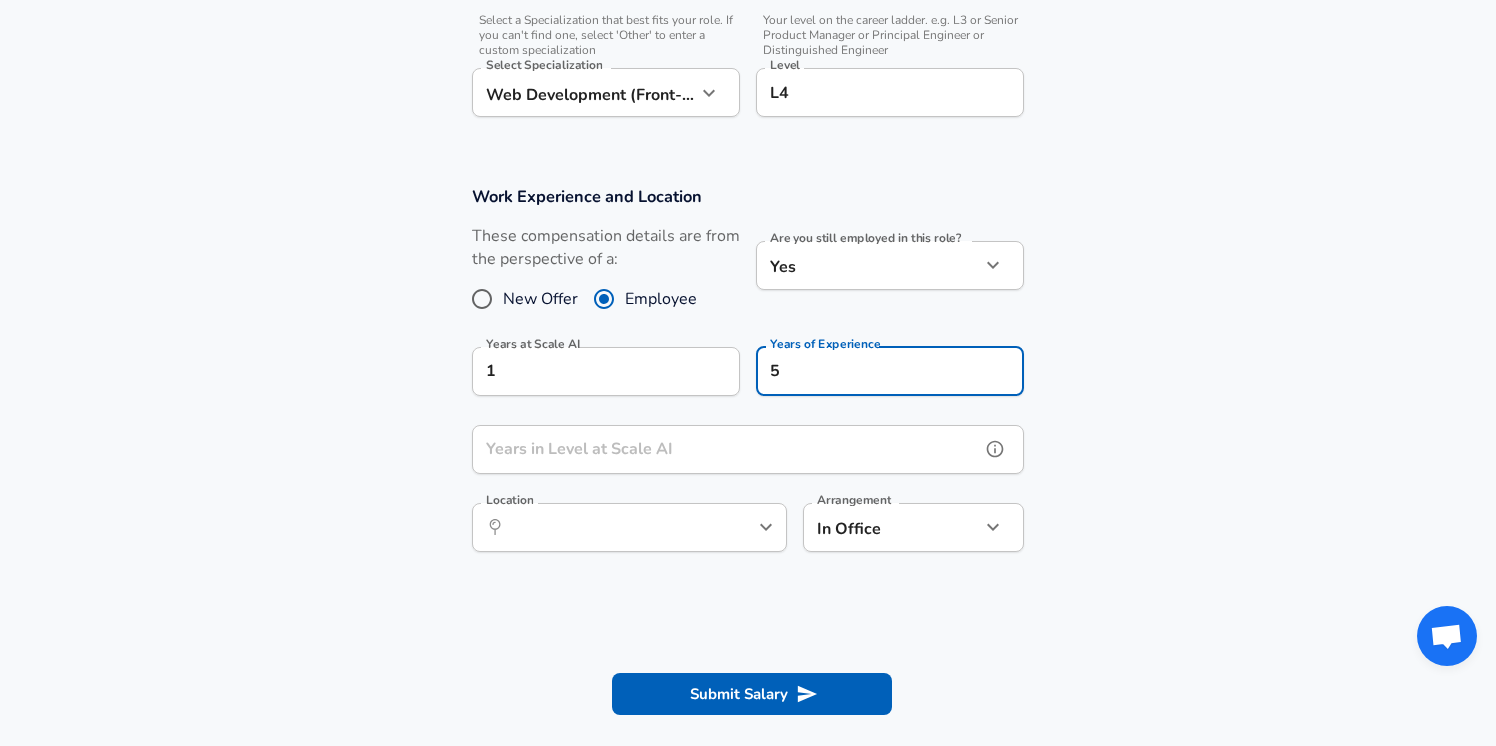 click on "Years in Level at Scale AI" at bounding box center (726, 449) 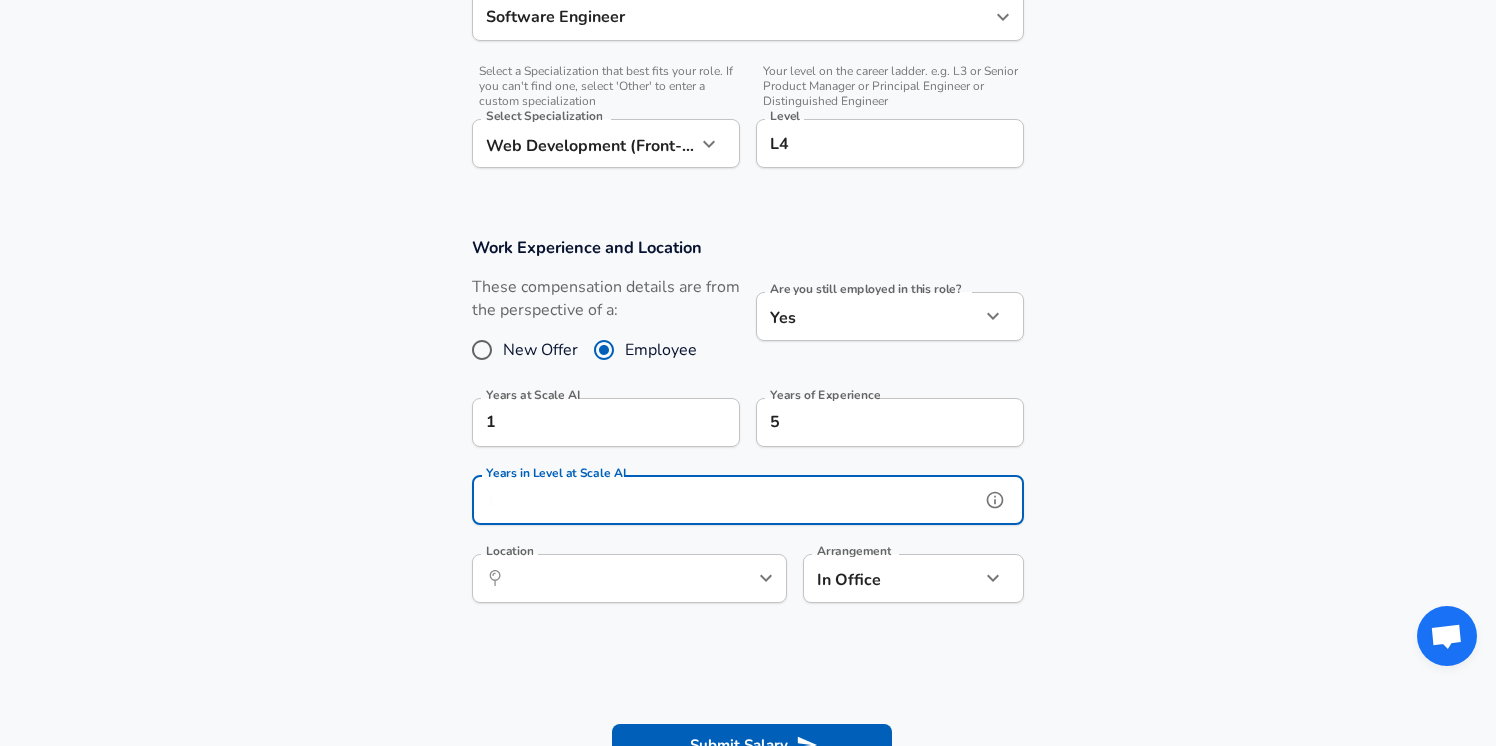 scroll, scrollTop: 636, scrollLeft: 0, axis: vertical 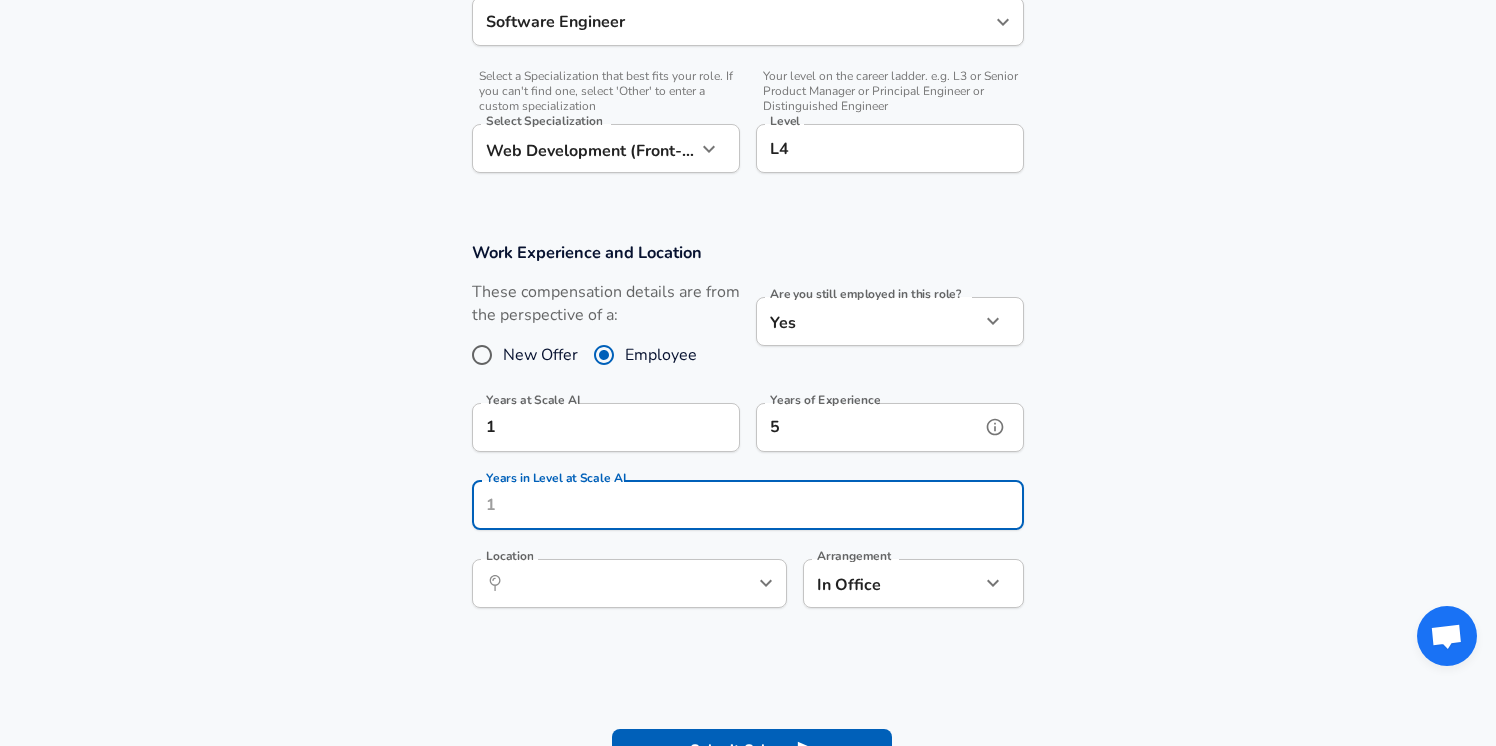 click on "5" at bounding box center [868, 427] 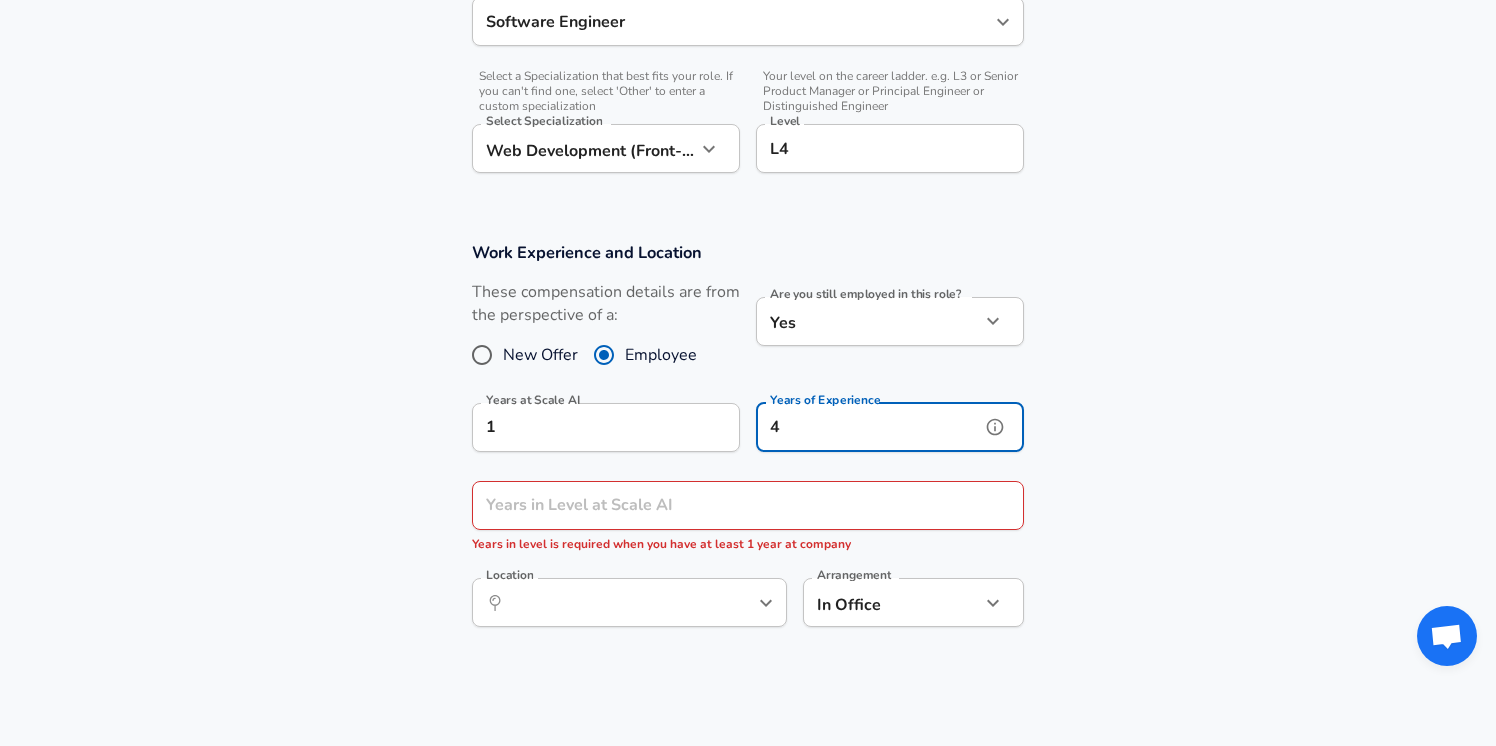 type on "4" 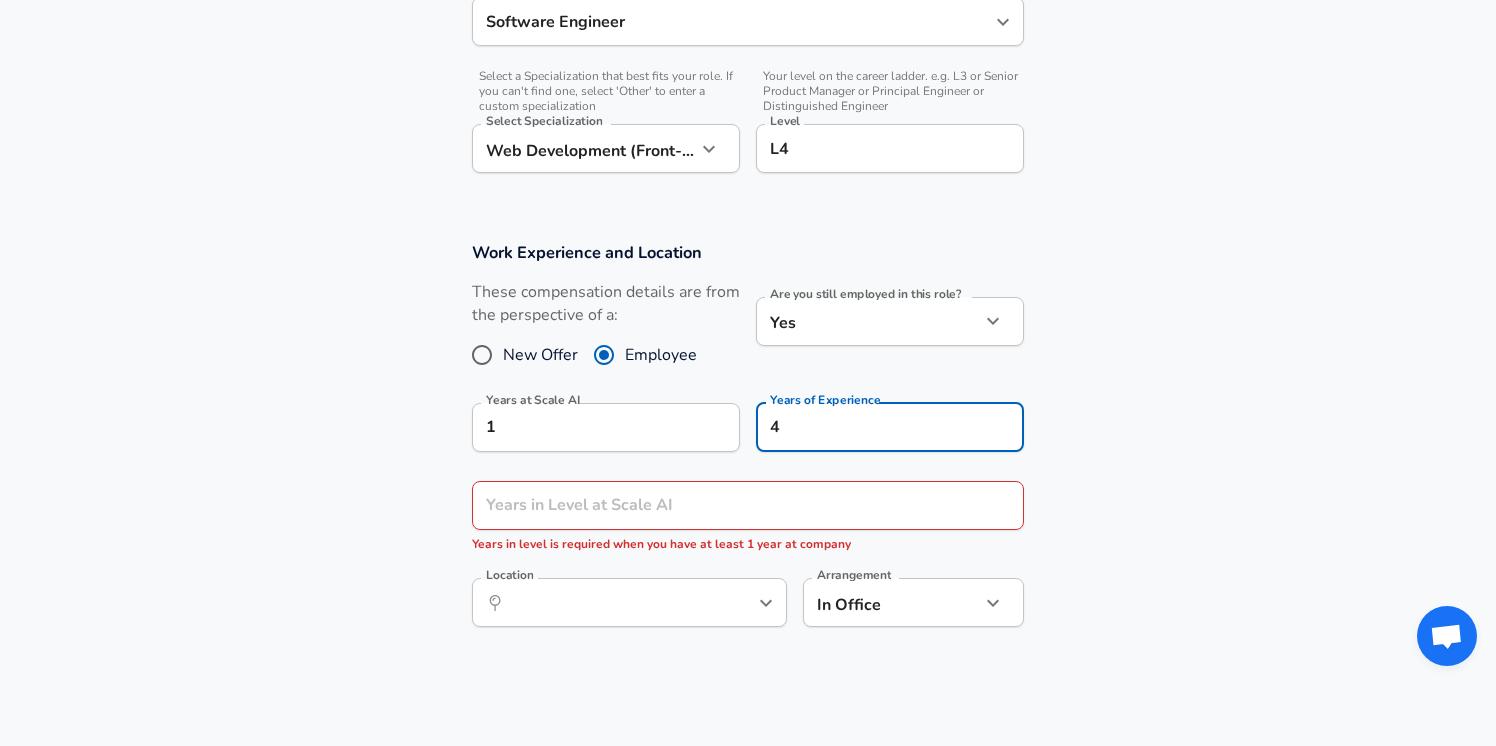 click on "Work Experience and Location These compensation details are from the perspective of a: New Offer Employee Are you still employed in this role? Yes yes Are you still employed in this role? Years at Scale AI 1 Years at Scale AI Years of Experience 4 Years of Experience Years in Level at Scale AI Years in Level at Scale AI Years in level is required when you have at least 1 year at company  Location ​ Location Arrangement In Office office Arrangement" at bounding box center (748, 445) 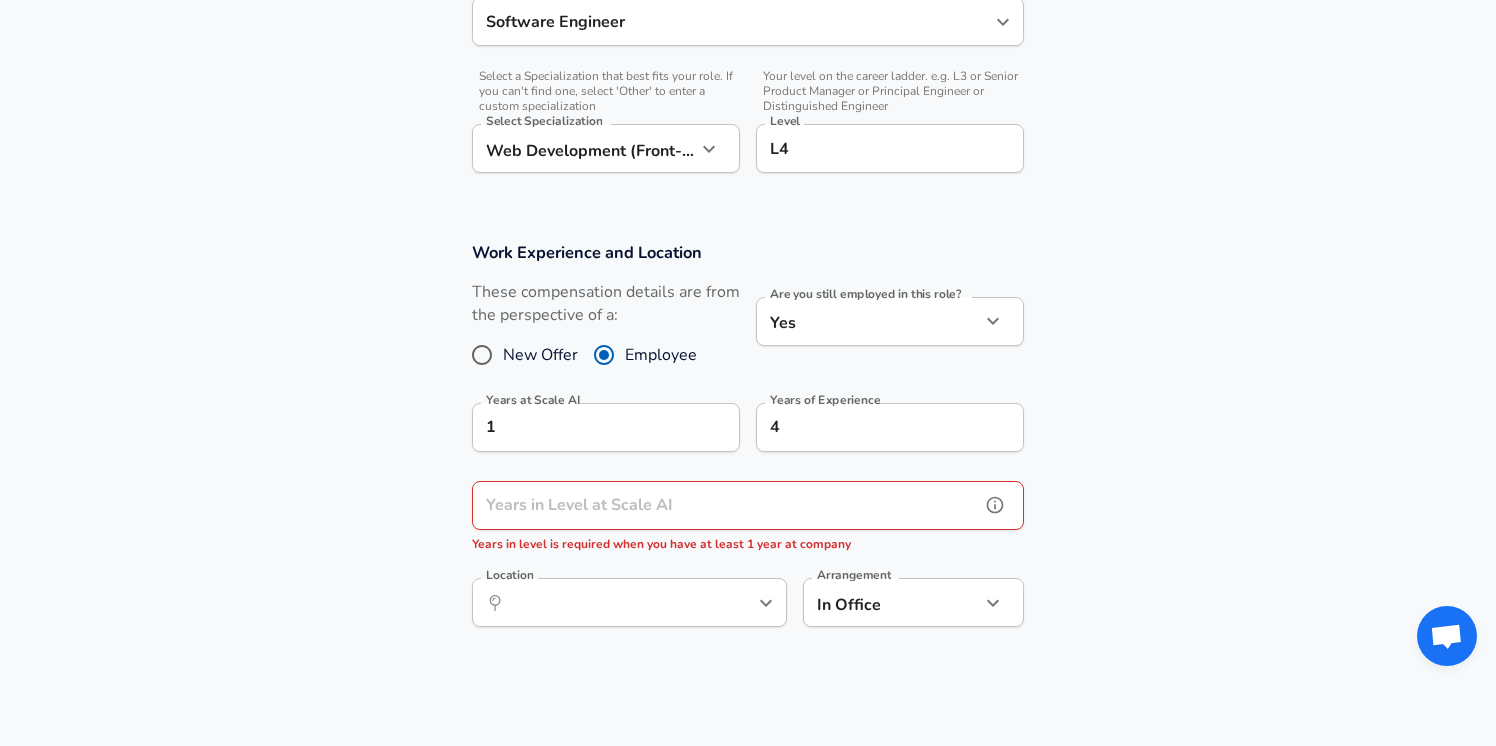 click on "Years in Level at Scale AI" at bounding box center [726, 505] 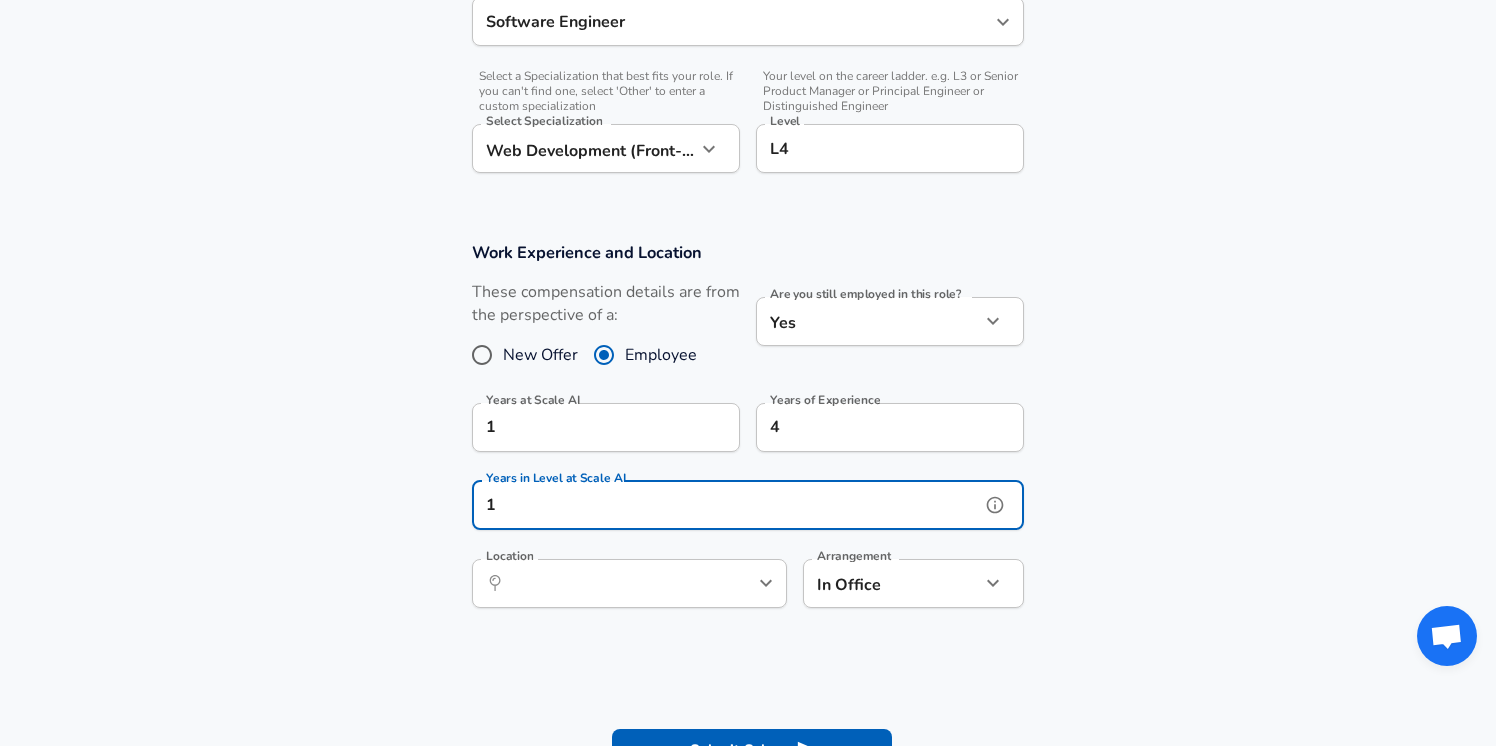 type on "1" 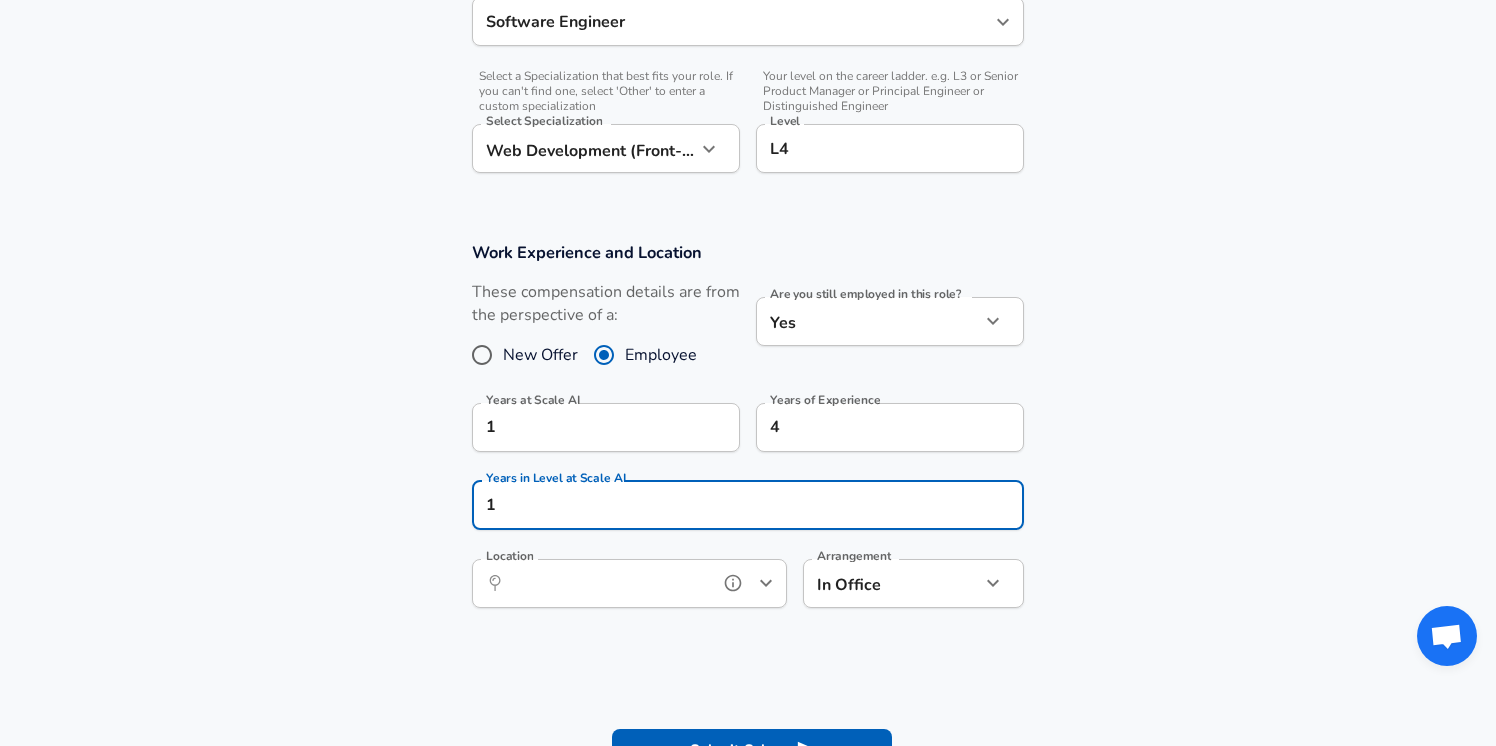 click on "Location" at bounding box center (607, 583) 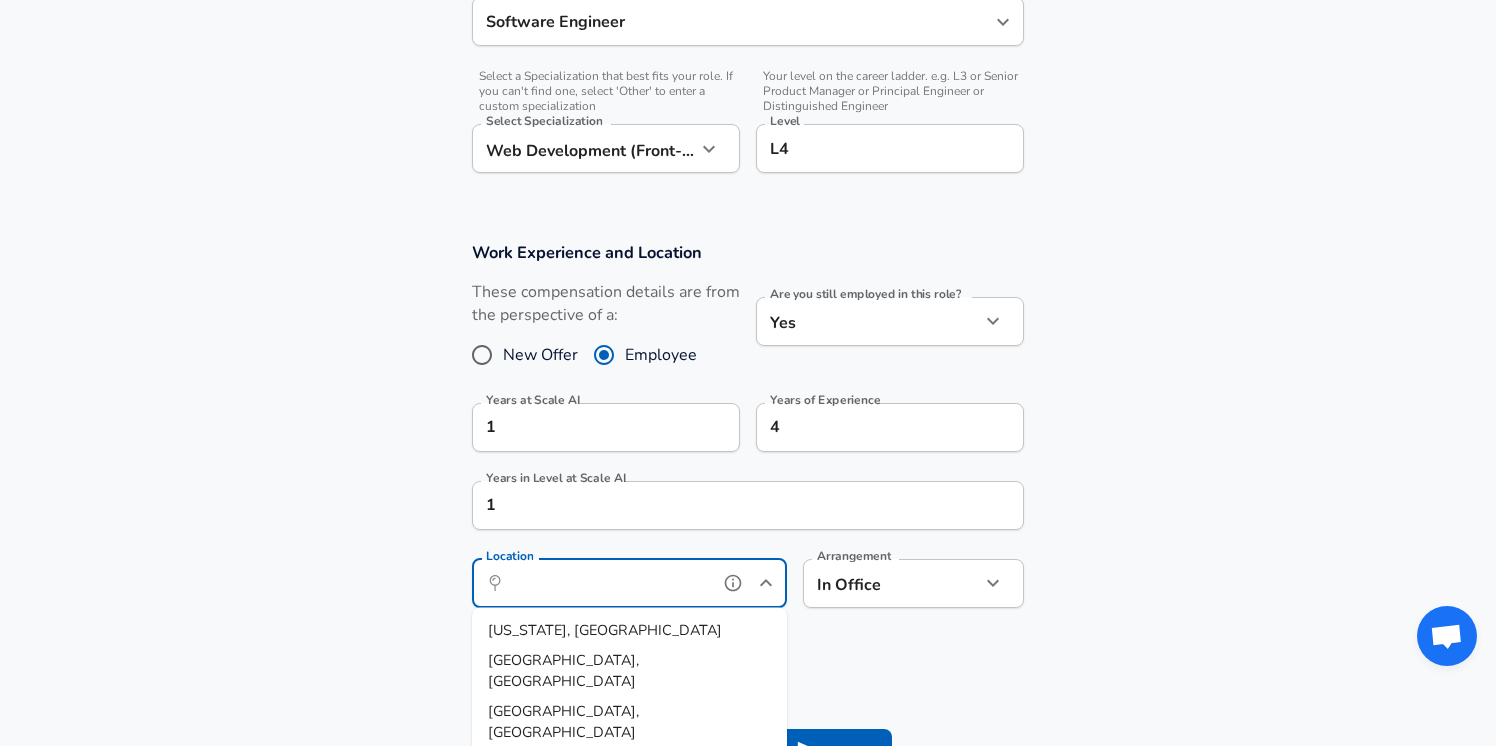 scroll, scrollTop: 43, scrollLeft: 0, axis: vertical 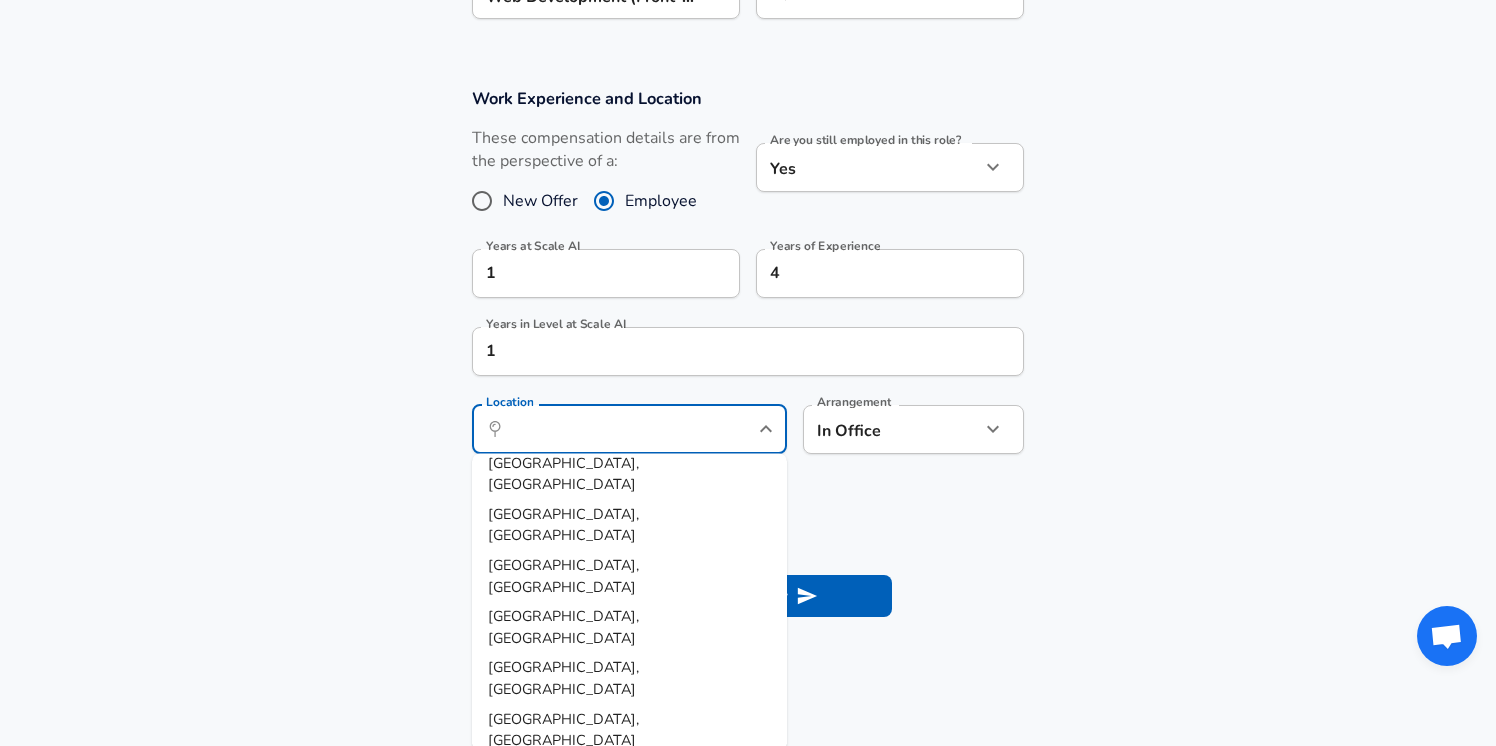 click on "Submit Salary" at bounding box center (748, 593) 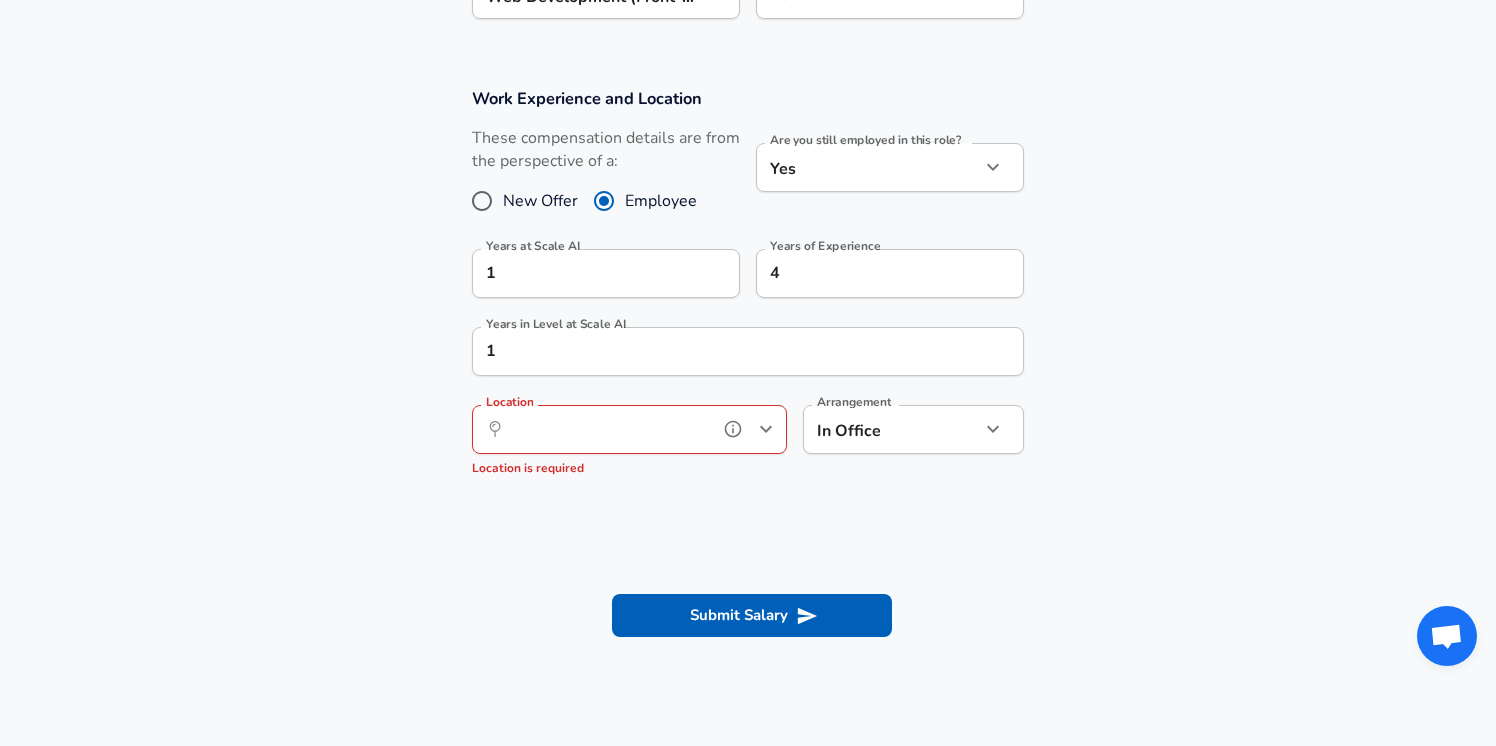 click on "Location" at bounding box center [607, 429] 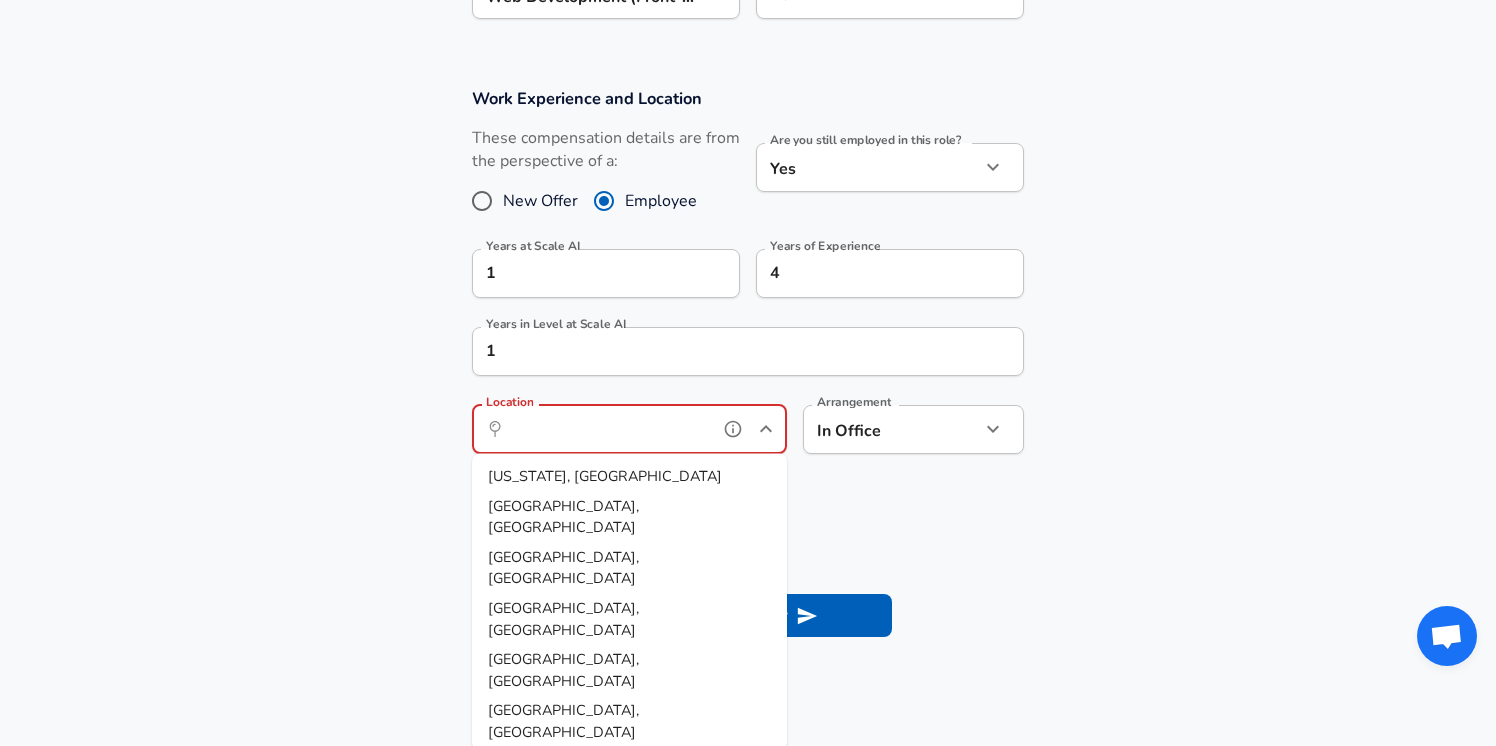 scroll, scrollTop: 43, scrollLeft: 0, axis: vertical 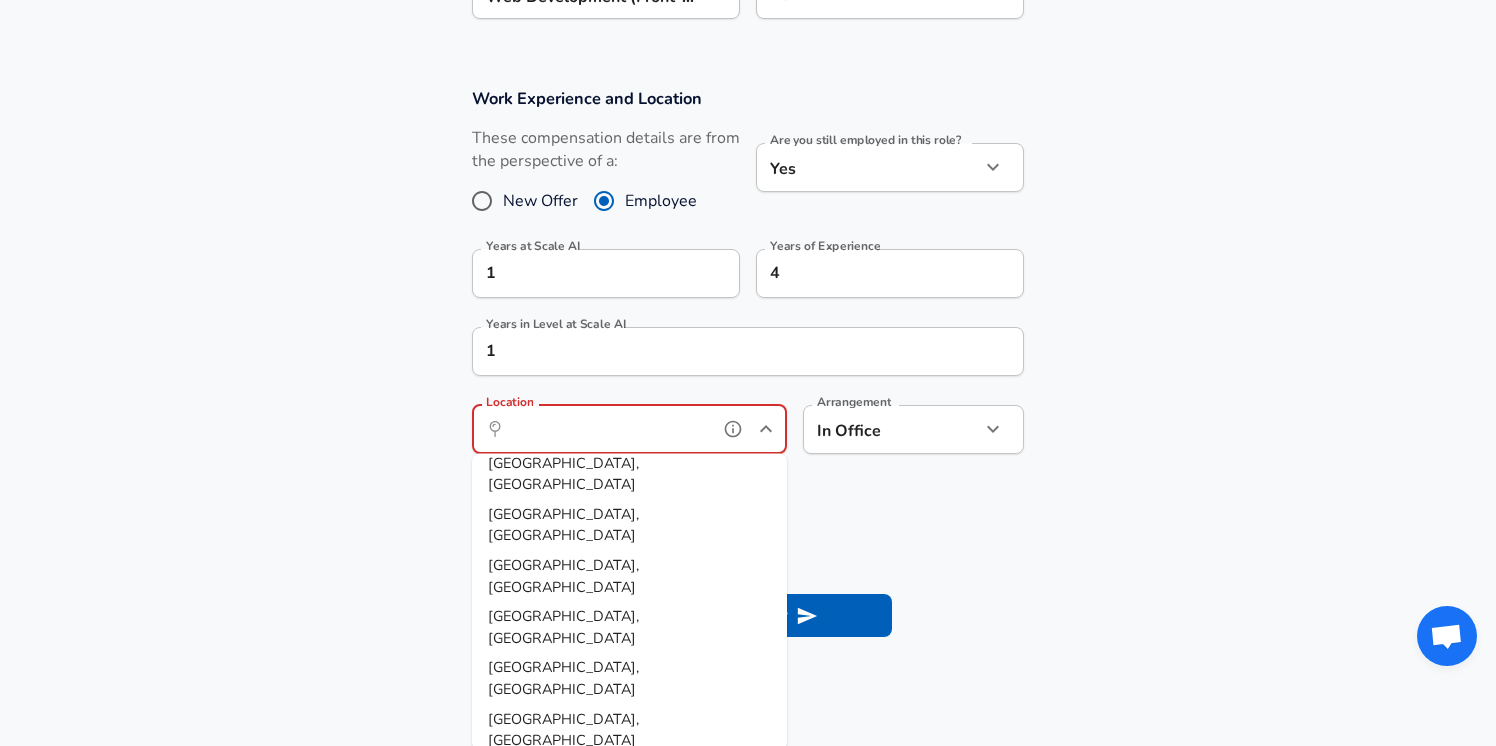 click on "[GEOGRAPHIC_DATA], [GEOGRAPHIC_DATA]" at bounding box center [629, 576] 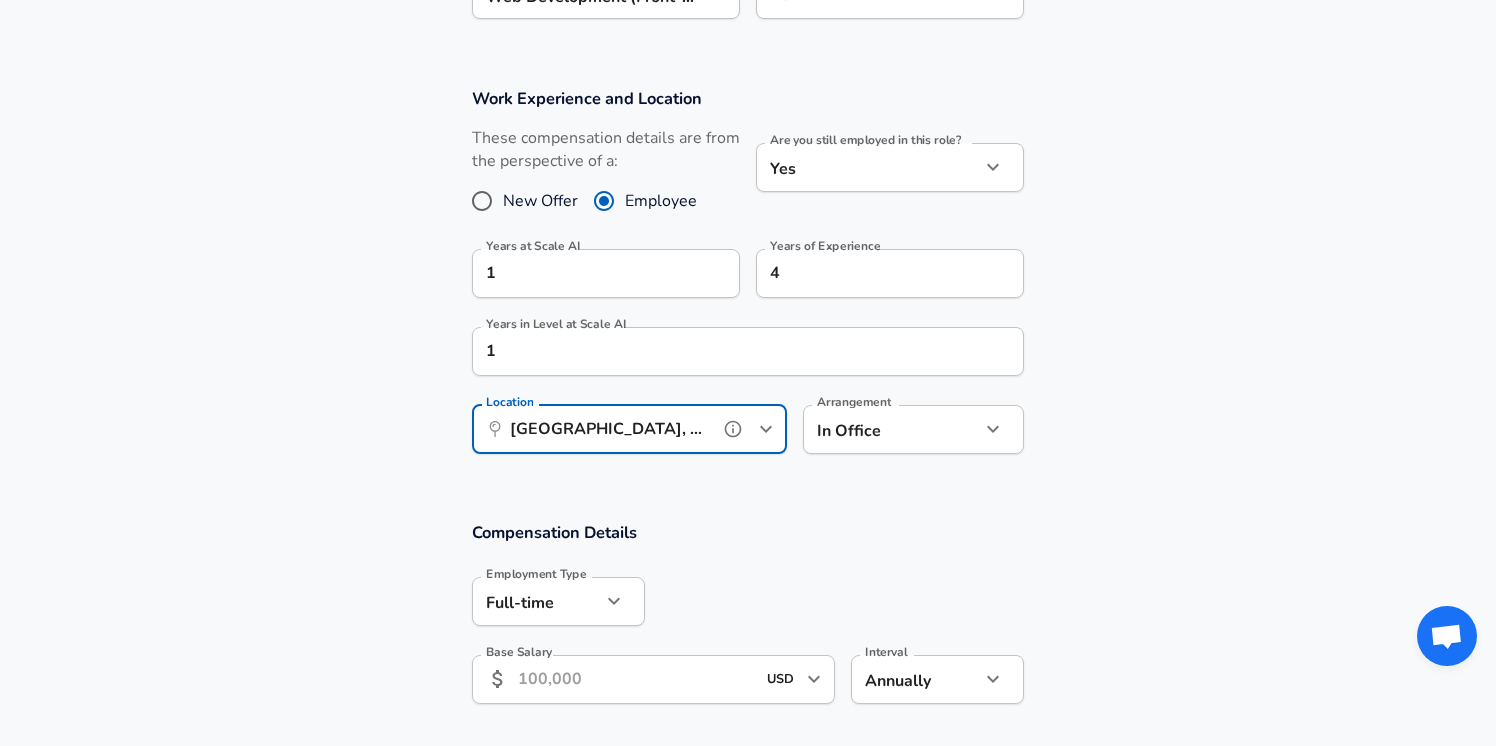 click on "[GEOGRAPHIC_DATA], [GEOGRAPHIC_DATA]" at bounding box center [607, 429] 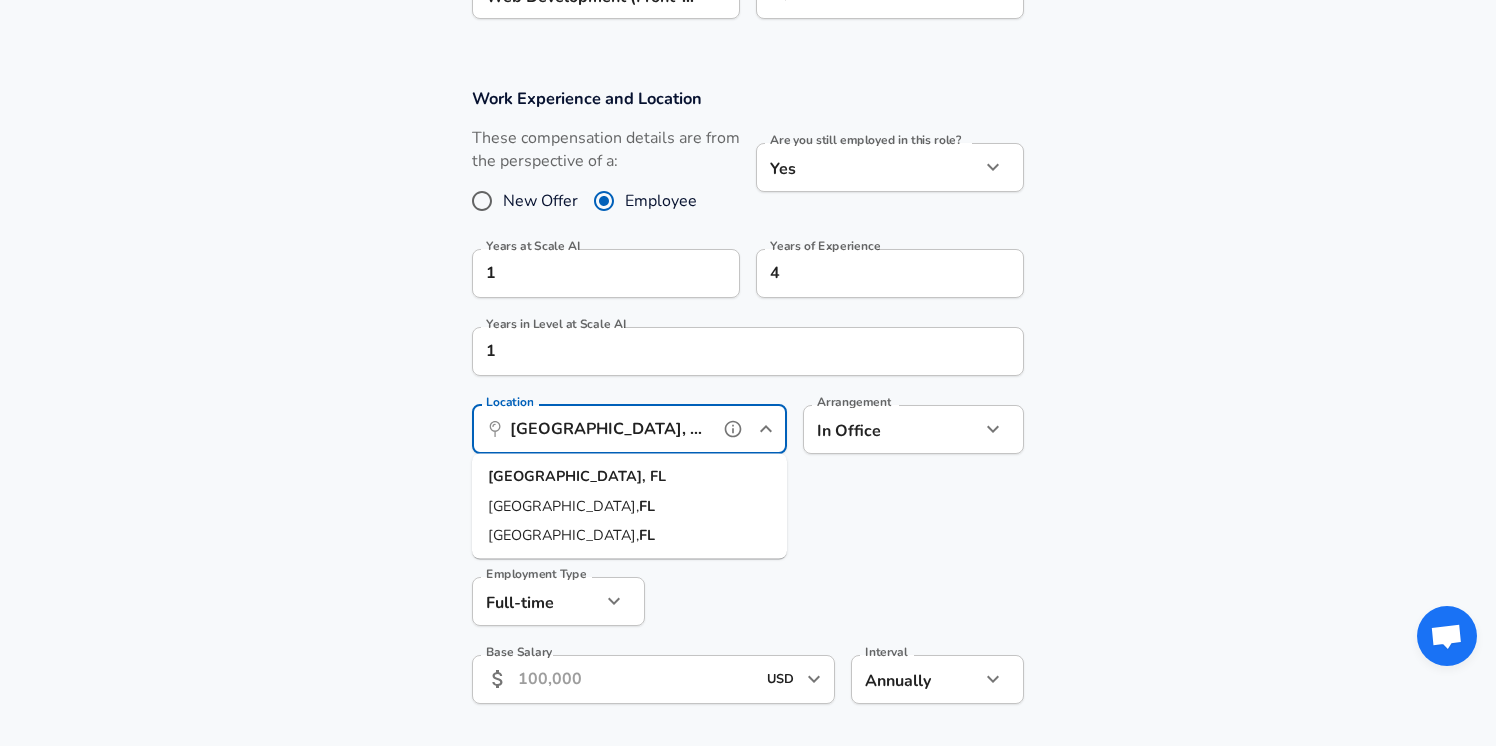 click on "[GEOGRAPHIC_DATA], [GEOGRAPHIC_DATA]" at bounding box center [607, 429] 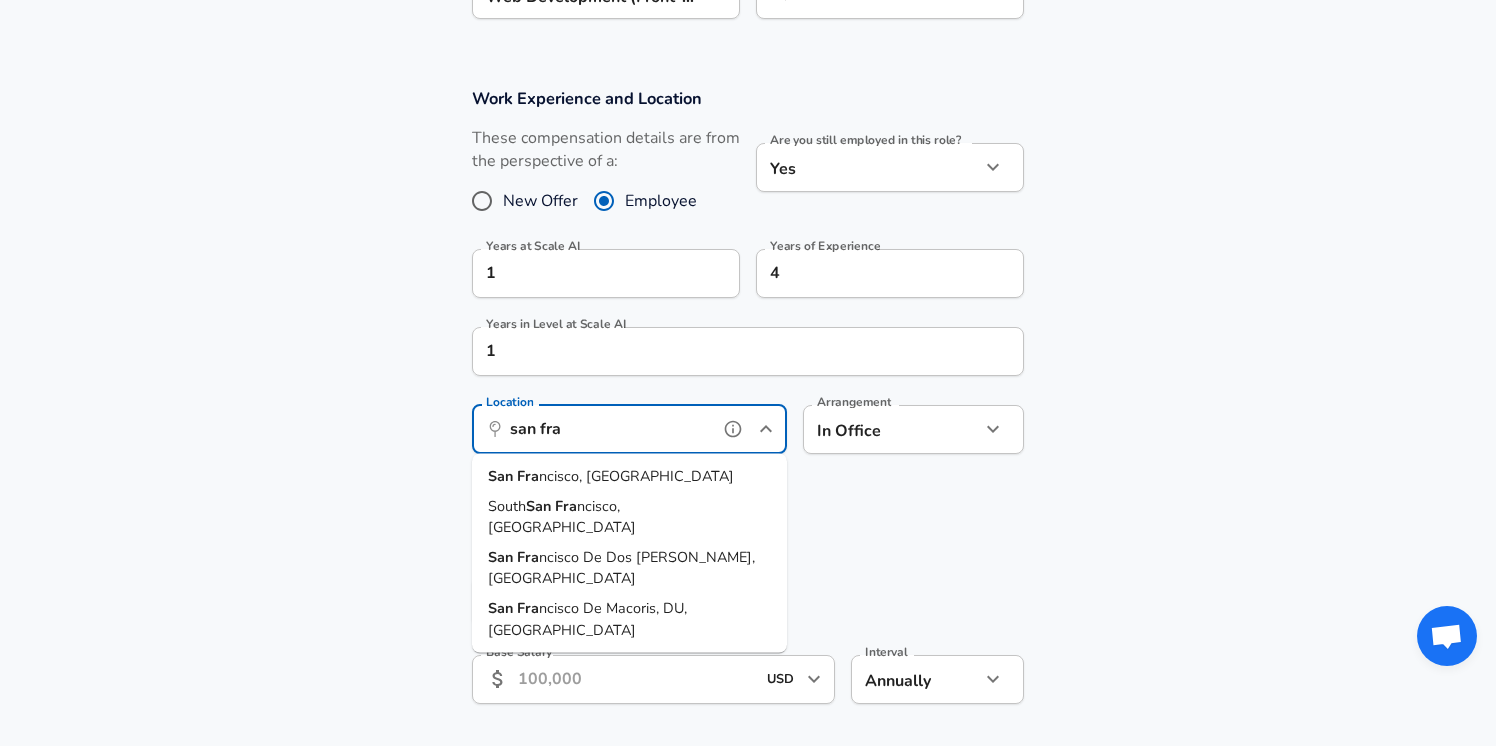 click on "San     Fra ncisco, [GEOGRAPHIC_DATA]" at bounding box center [629, 477] 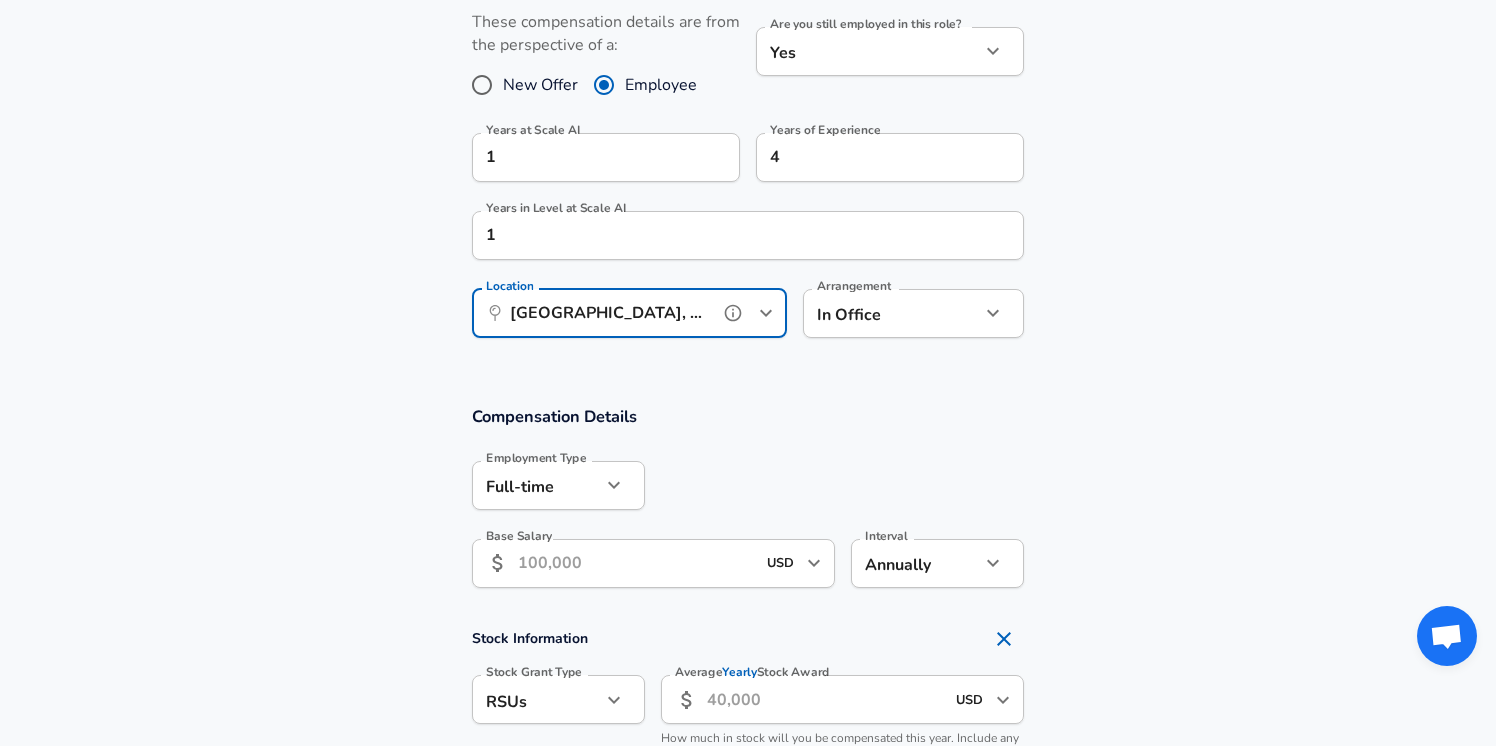 scroll, scrollTop: 981, scrollLeft: 0, axis: vertical 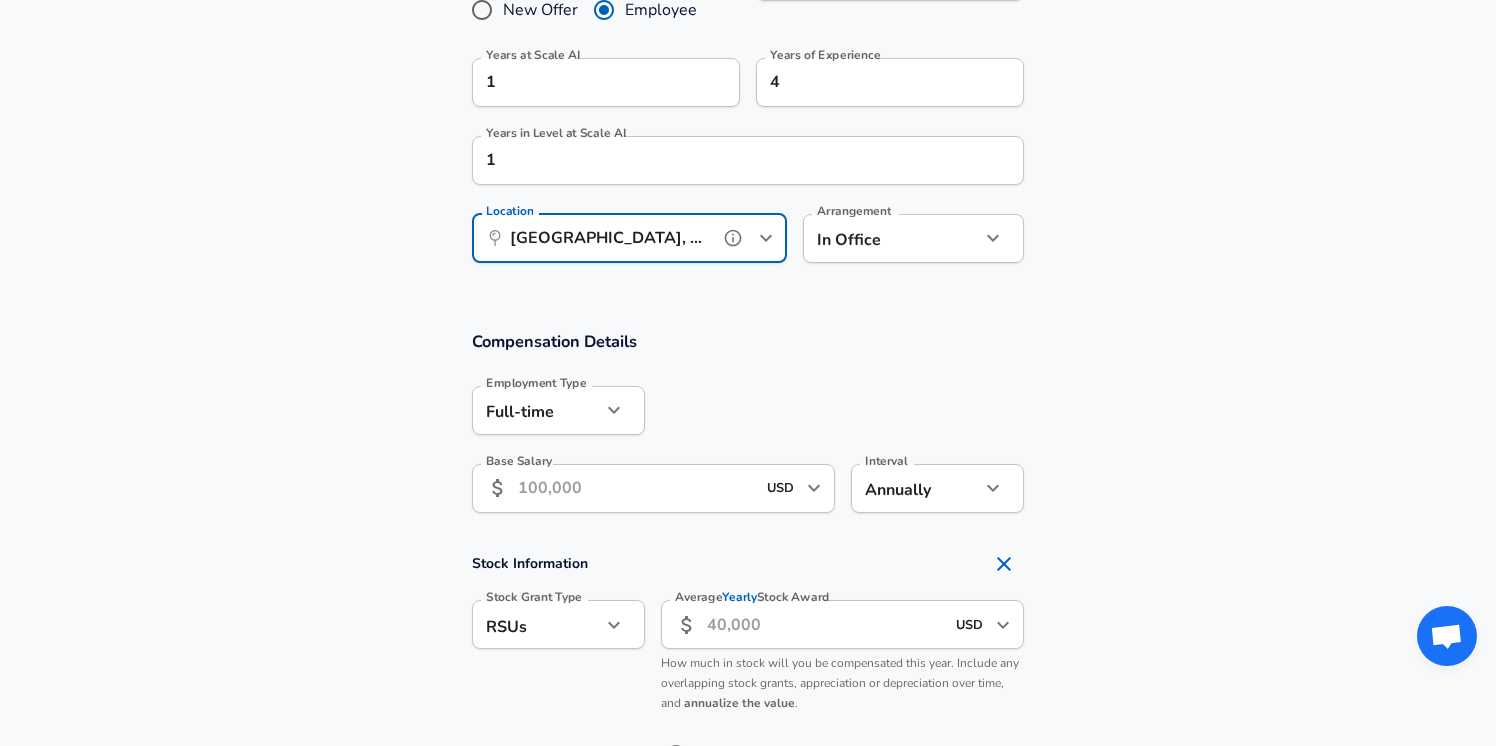 type on "[GEOGRAPHIC_DATA], [GEOGRAPHIC_DATA]" 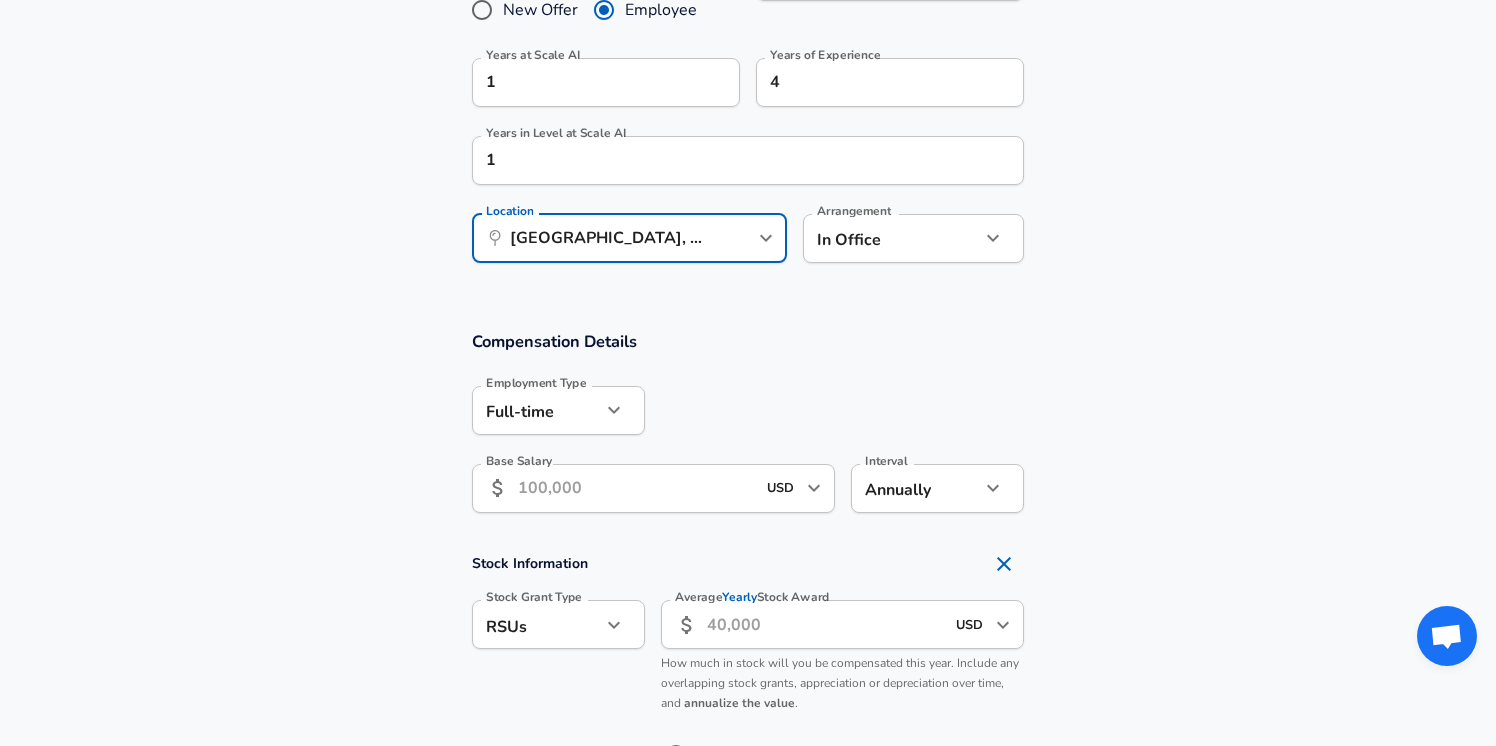 click on "Base Salary" at bounding box center [636, 488] 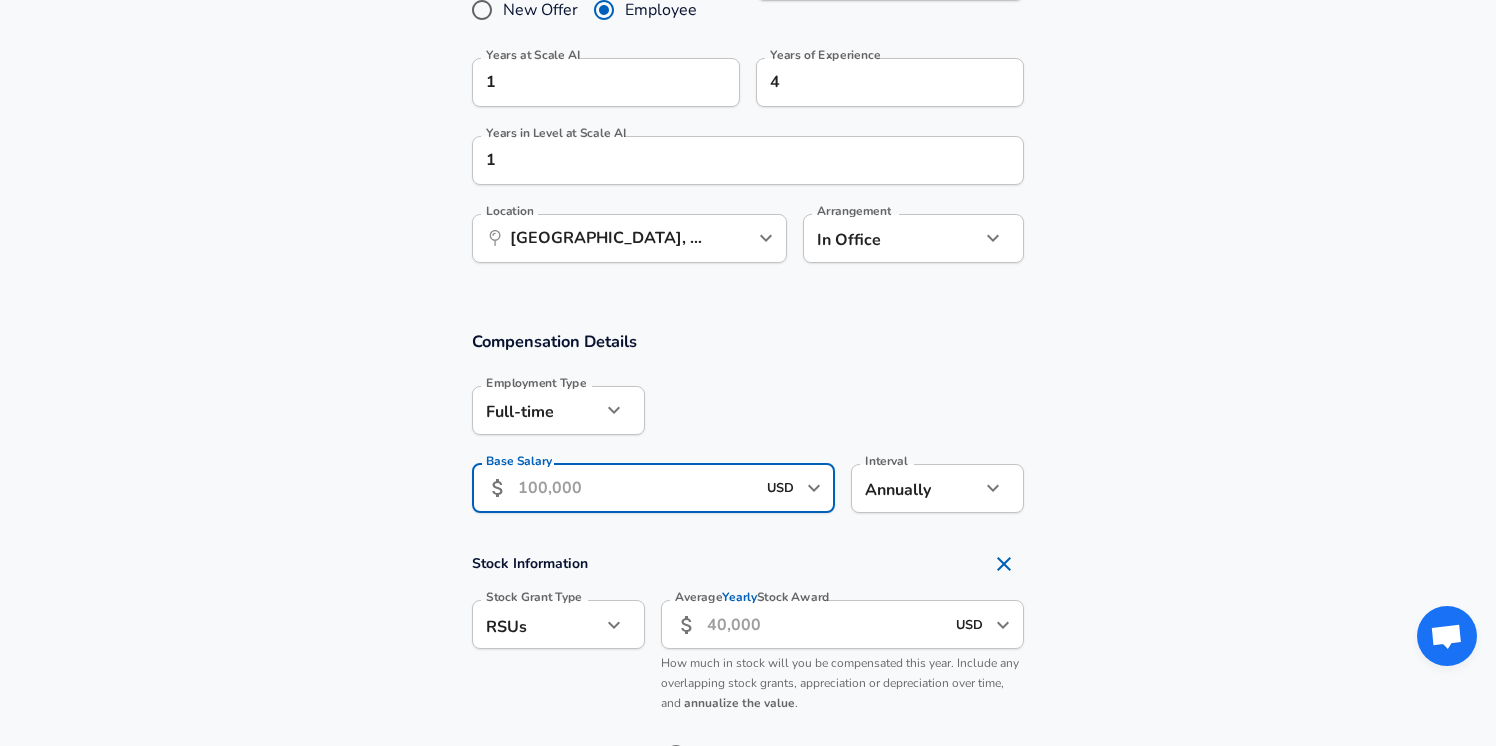 click on "Base Salary" at bounding box center (636, 488) 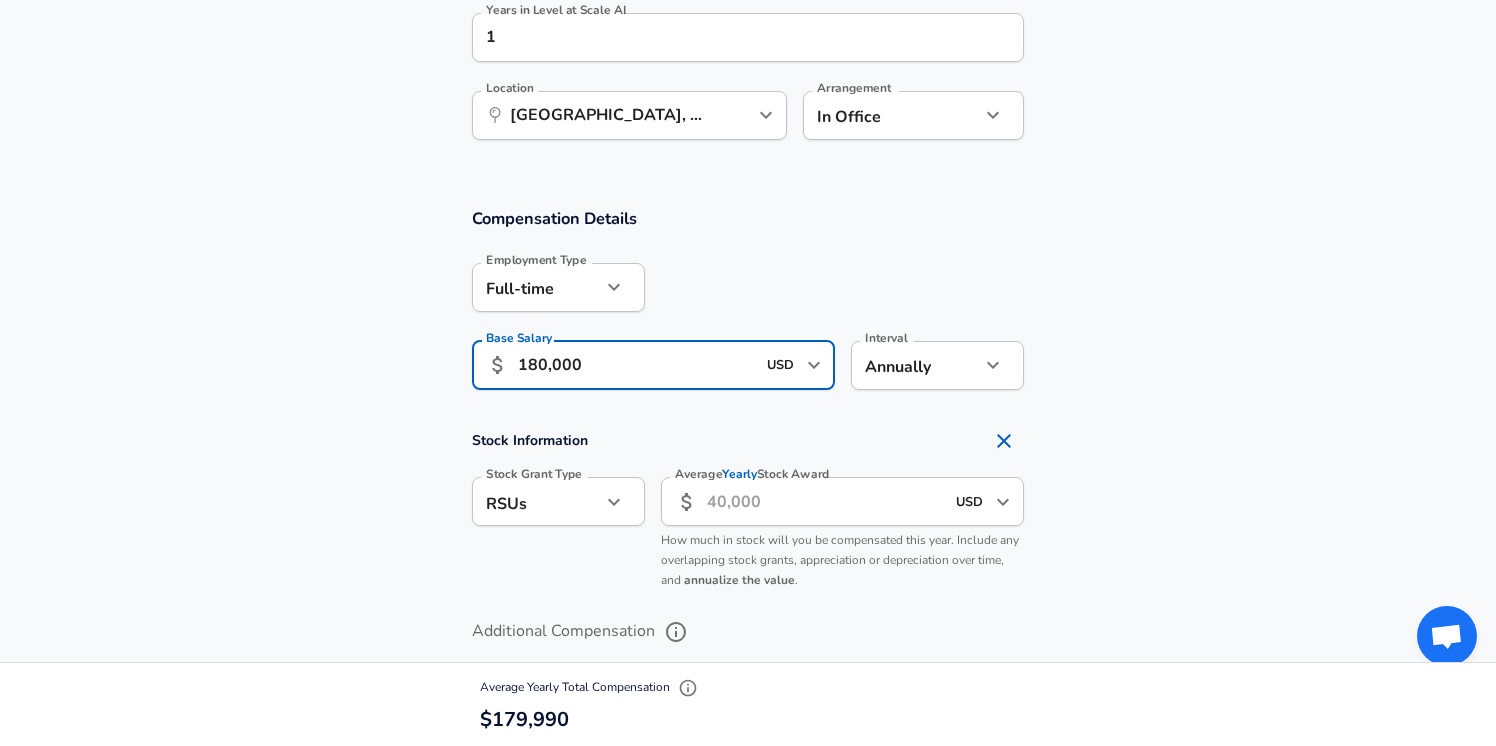 scroll, scrollTop: 1119, scrollLeft: 0, axis: vertical 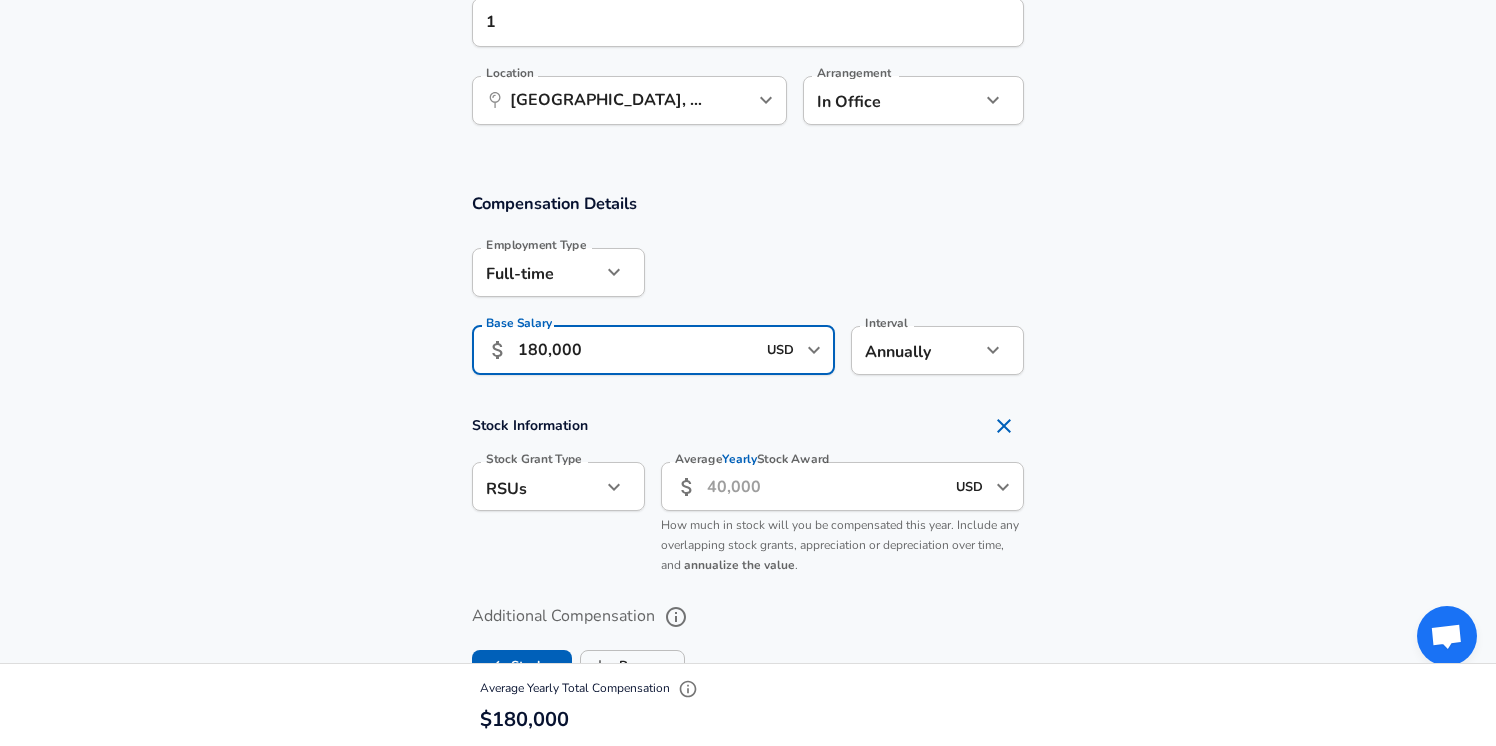type on "180,000" 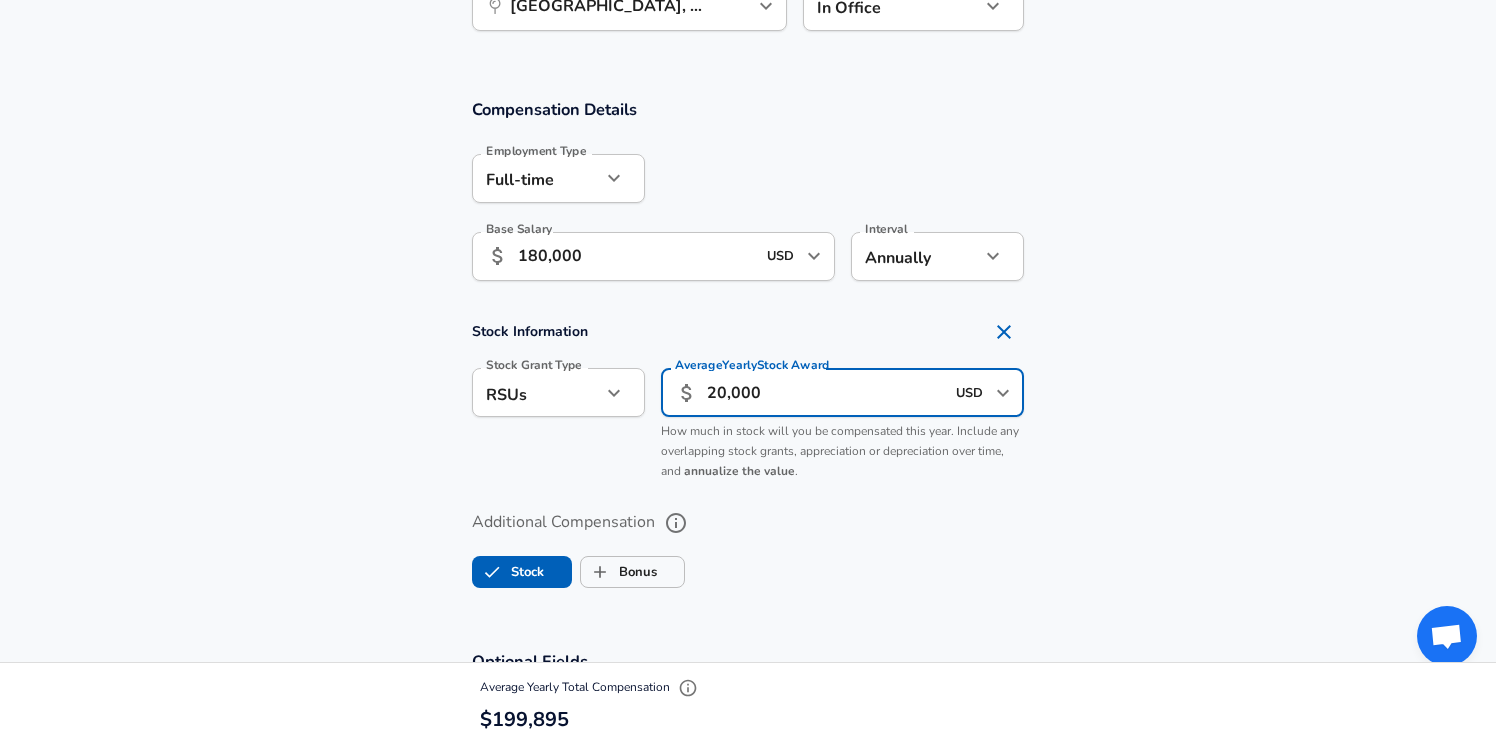 scroll, scrollTop: 1228, scrollLeft: 0, axis: vertical 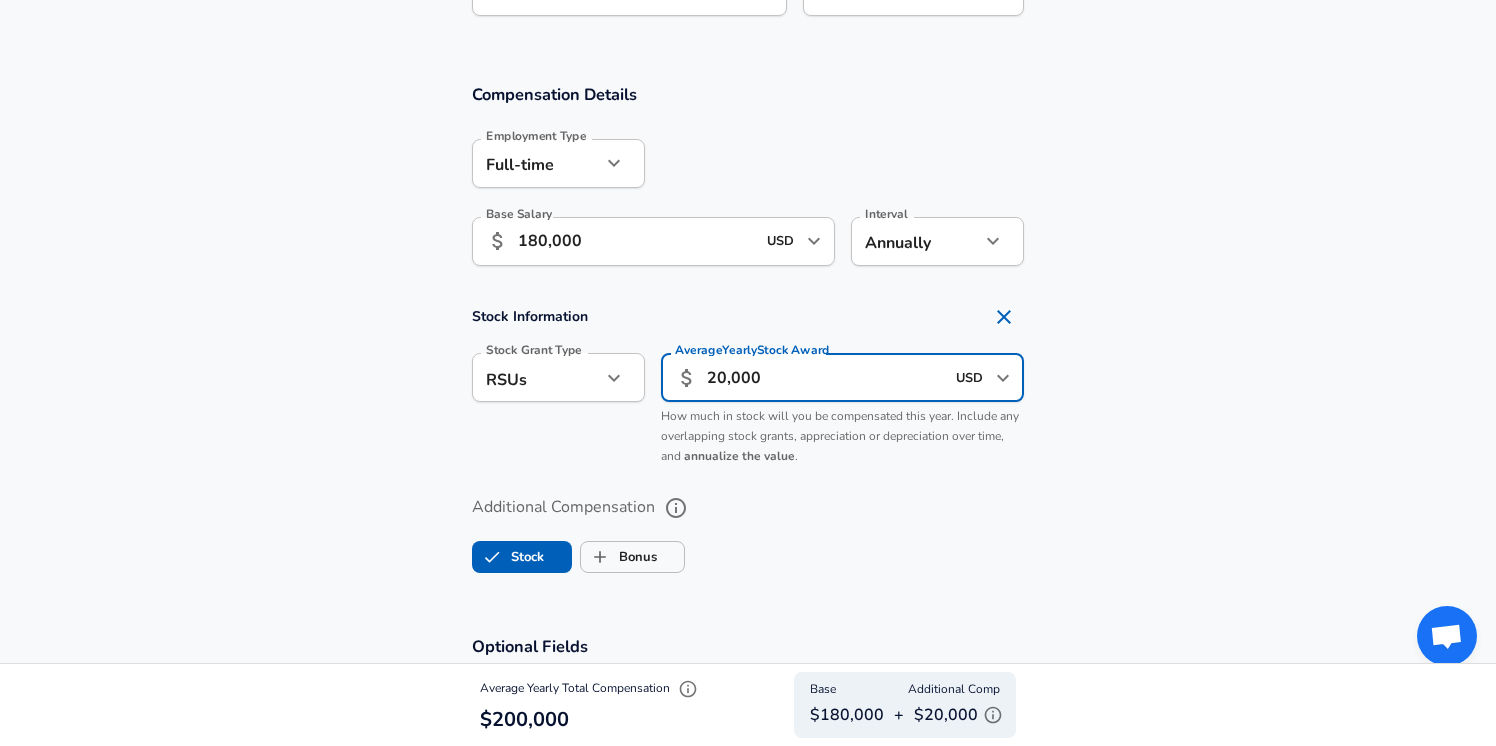 click on "20,000" at bounding box center (825, 377) 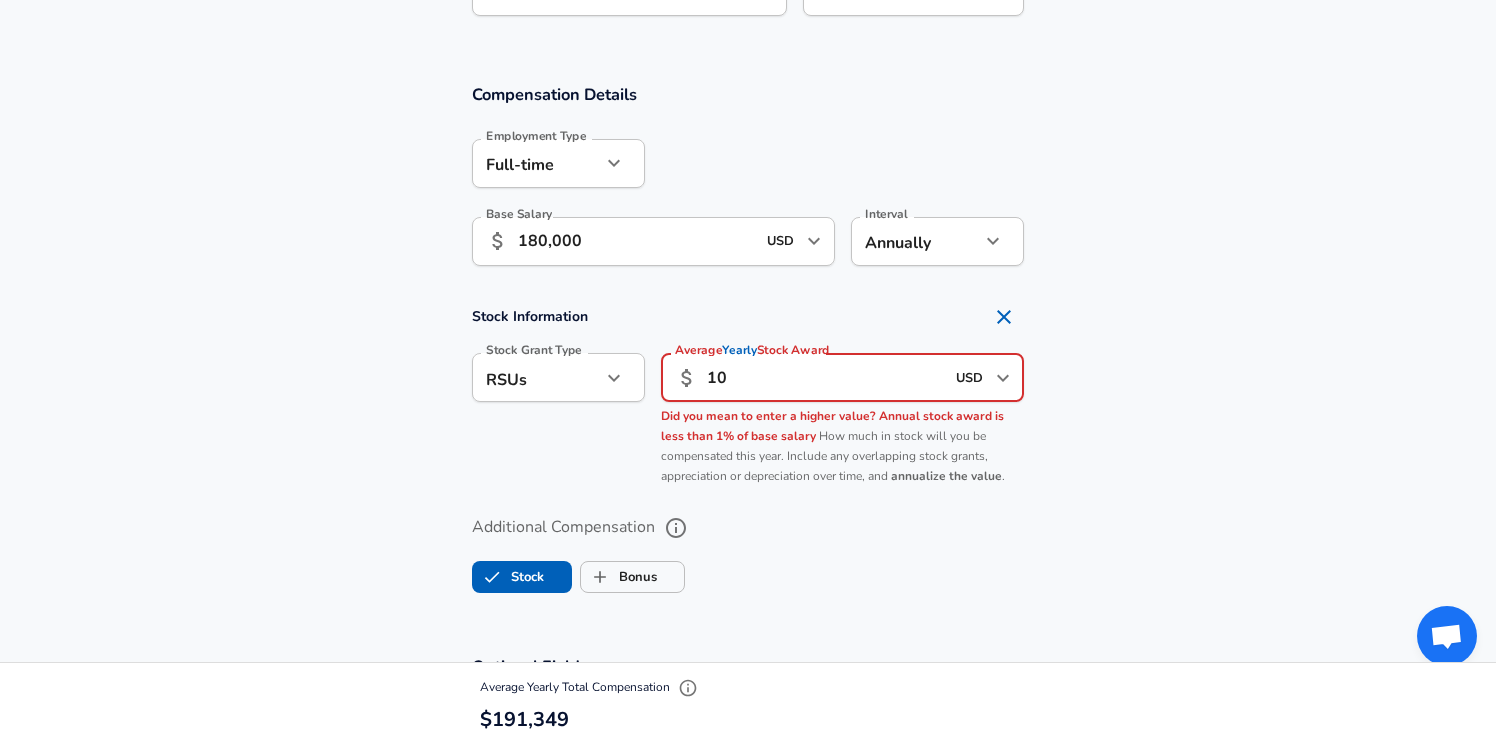 type on "1" 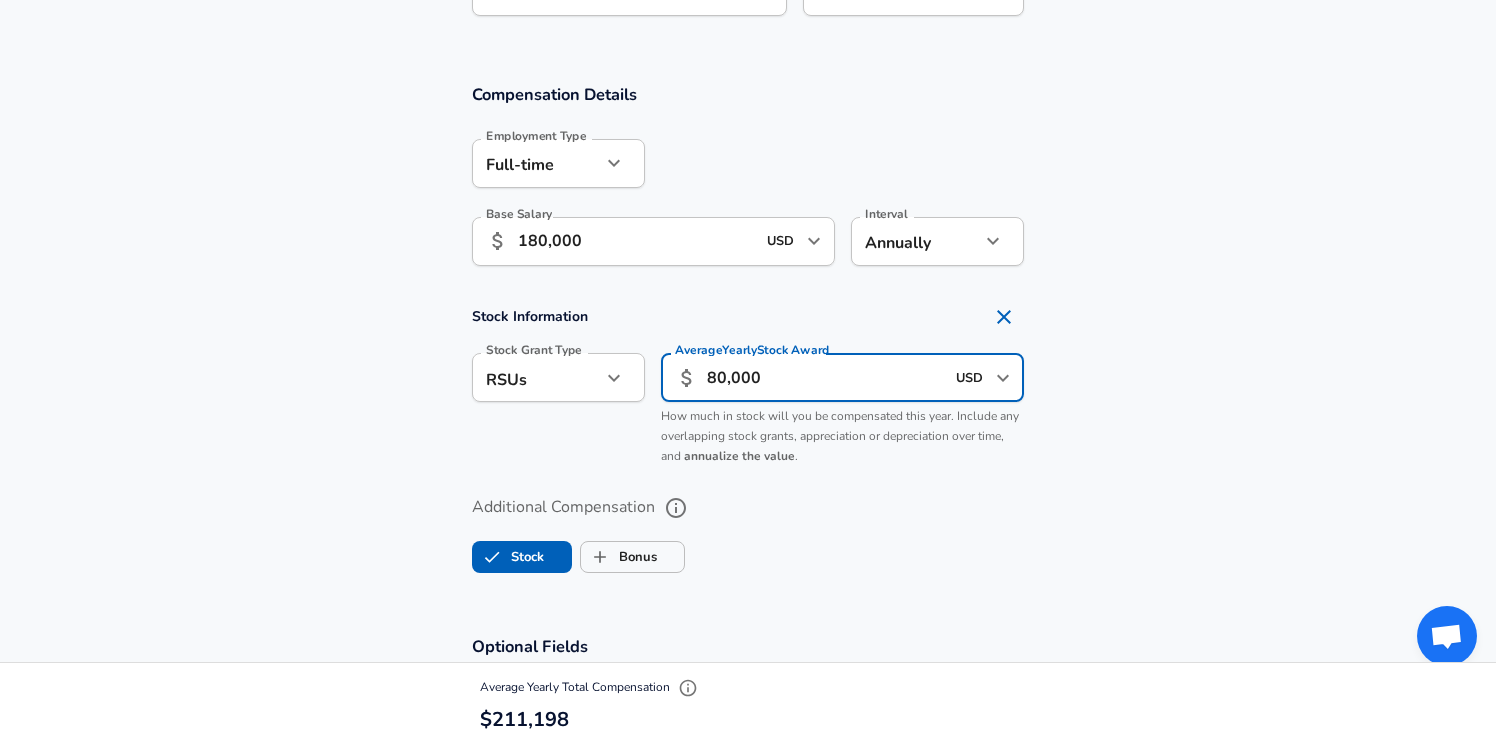 type on "80,000" 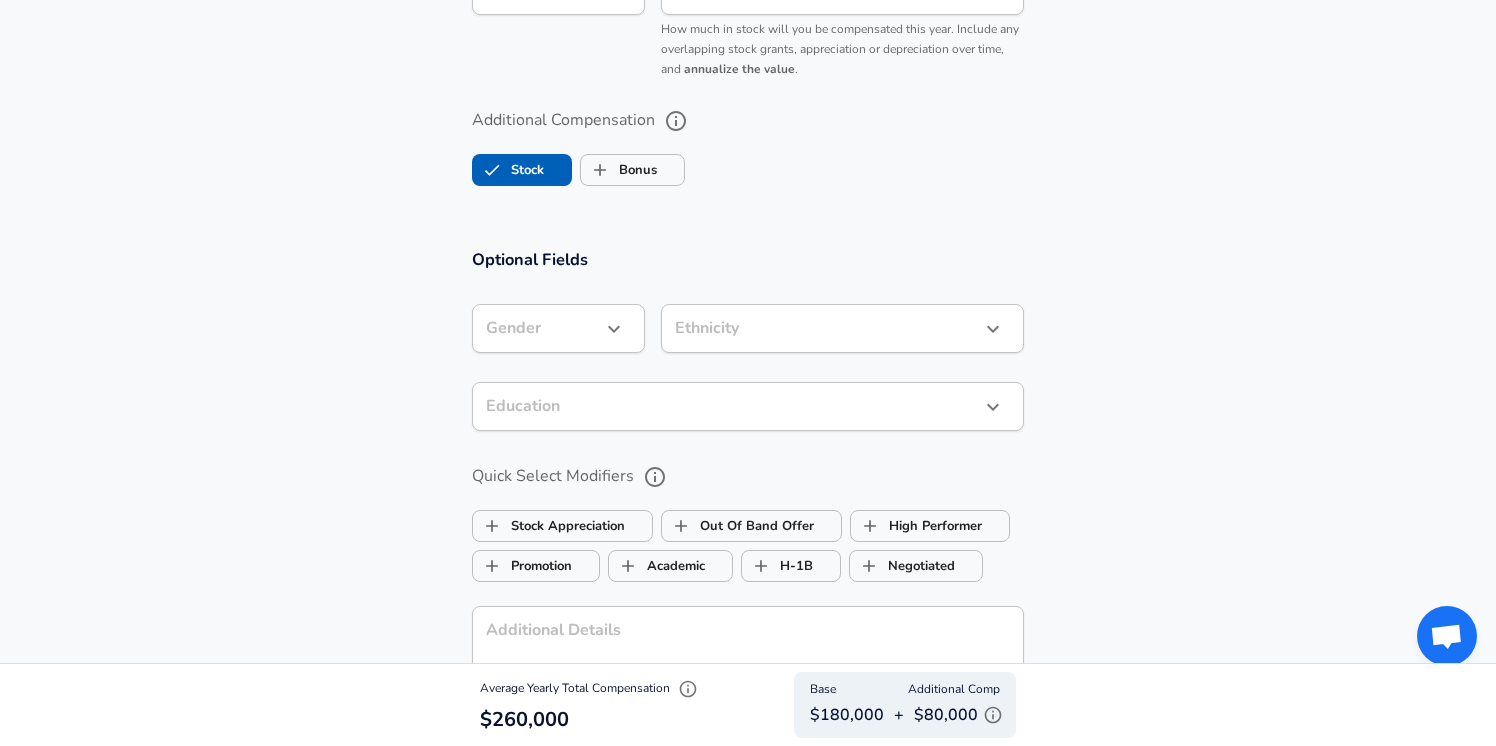 scroll, scrollTop: 1611, scrollLeft: 0, axis: vertical 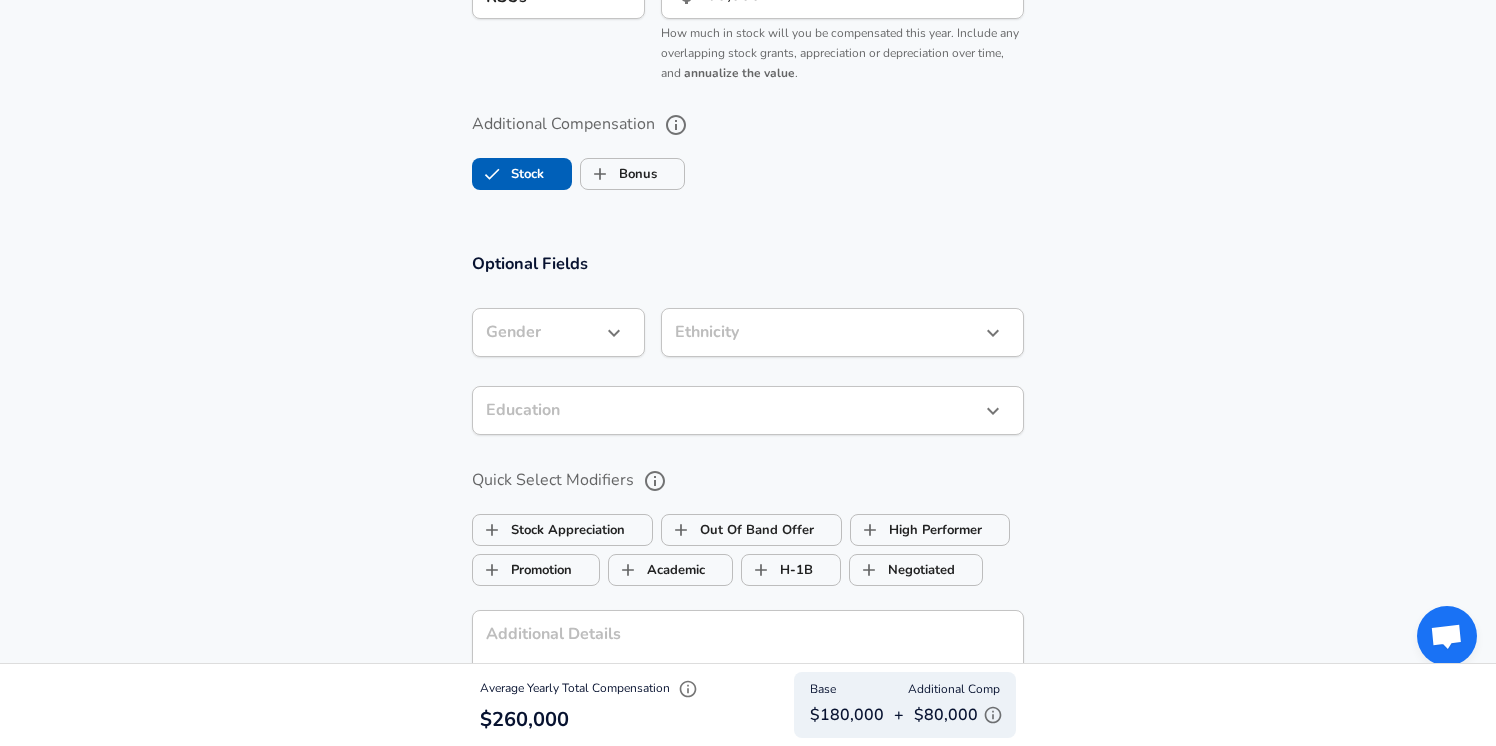 click on "Restart Add Your Salary Upload your offer letter   to verify your submission Enhance Privacy and Anonymity Yes Automatically hides specific fields until there are enough submissions to safely display the full details.   More Details Based on your submission and the data points that we have already collected, we will automatically hide and anonymize specific fields if there aren't enough data points to remain sufficiently anonymous. Company & Title Information   Enter the company you received your offer from Company Scale AI Company   Select the title that closest resembles your official title. This should be similar to the title that was present on your offer letter. Title Software Engineer Title Job Family Software Engineer Job Family   Select a Specialization that best fits your role. If you can't find one, select 'Other' to enter a custom specialization Select Specialization Web Development (Front-End) Web Development (Front-End) Select Specialization   Level L4 Level Work Experience and Location New Offer" at bounding box center (748, -1238) 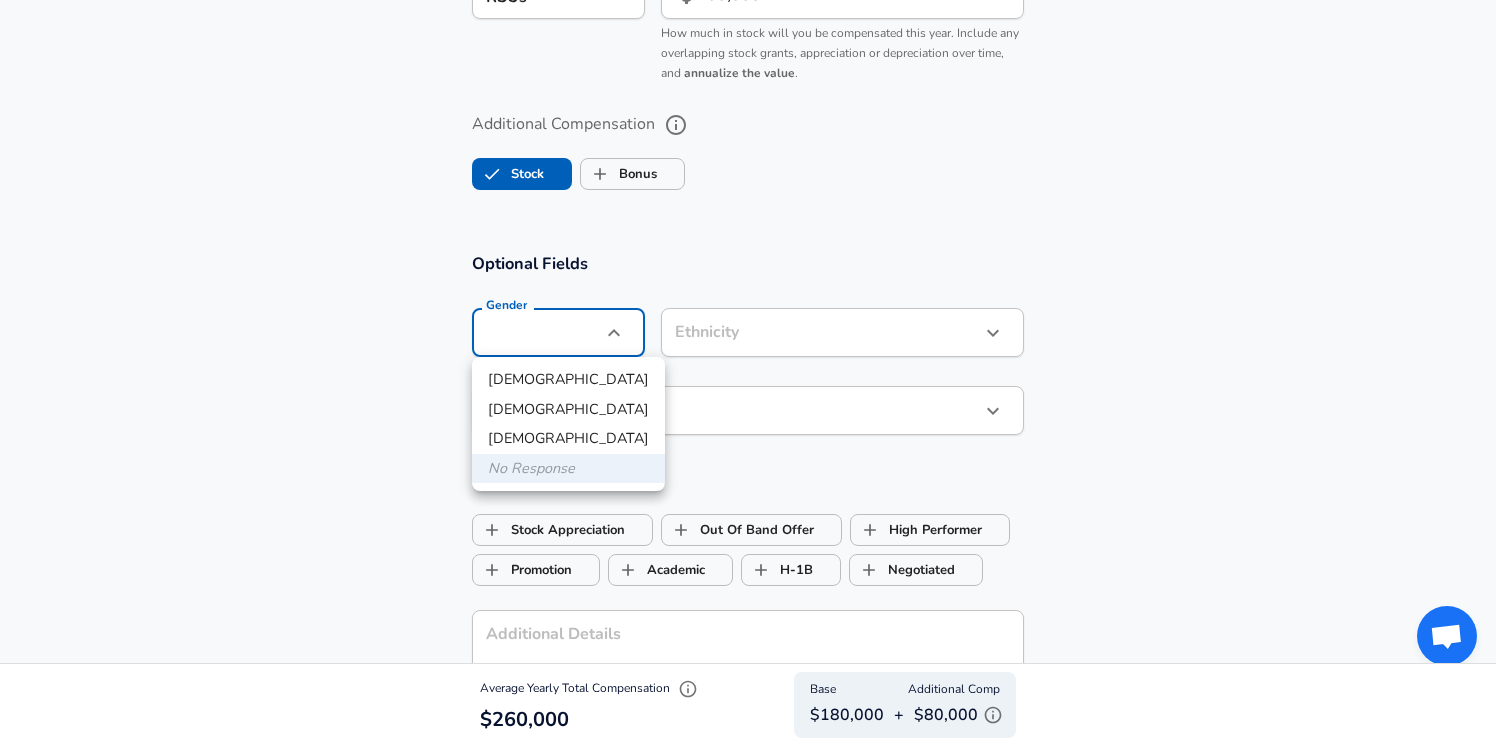 click on "[DEMOGRAPHIC_DATA]" at bounding box center (568, 380) 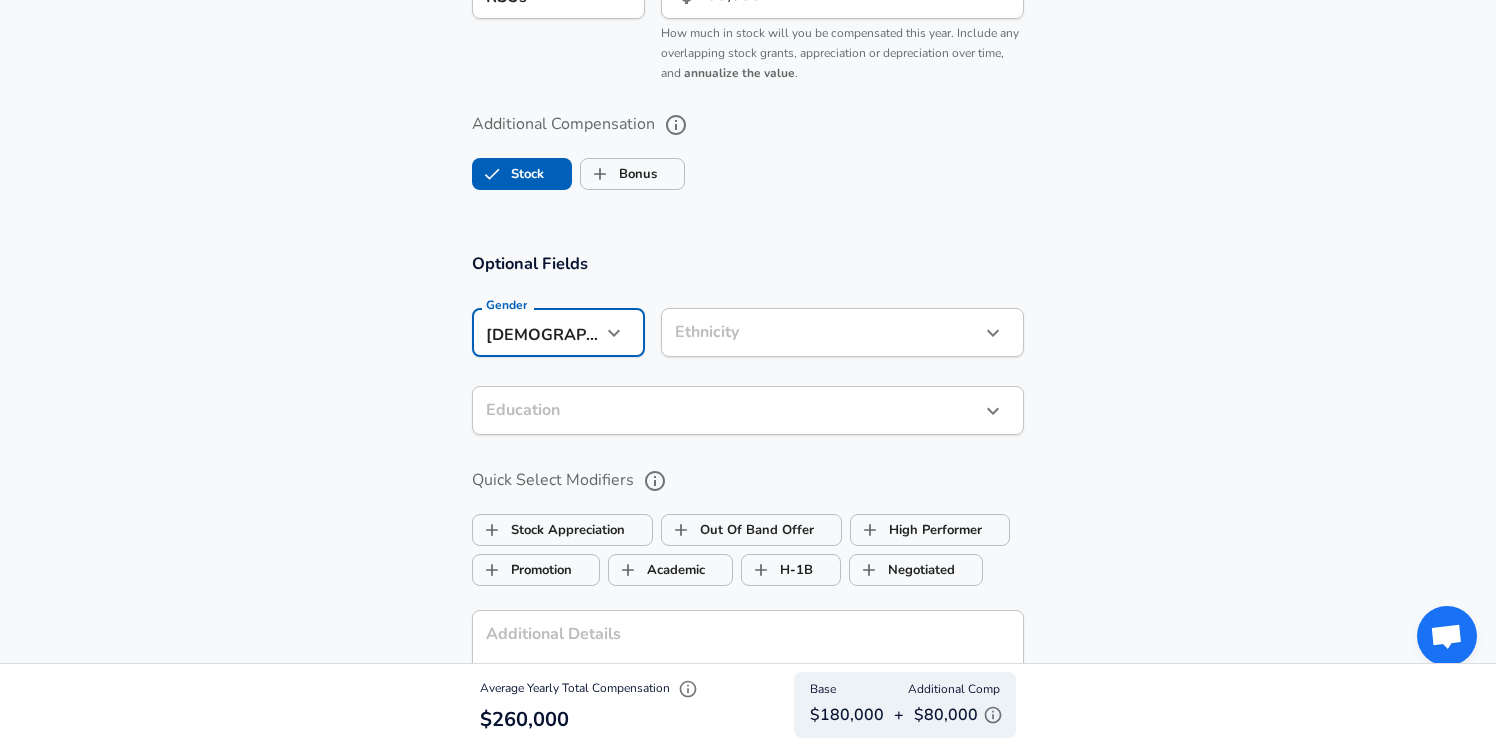 click on "Restart Add Your Salary Upload your offer letter   to verify your submission Enhance Privacy and Anonymity Yes Automatically hides specific fields until there are enough submissions to safely display the full details.   More Details Based on your submission and the data points that we have already collected, we will automatically hide and anonymize specific fields if there aren't enough data points to remain sufficiently anonymous. Company & Title Information   Enter the company you received your offer from Company Scale AI Company   Select the title that closest resembles your official title. This should be similar to the title that was present on your offer letter. Title Software Engineer Title Job Family Software Engineer Job Family   Select a Specialization that best fits your role. If you can't find one, select 'Other' to enter a custom specialization Select Specialization Web Development (Front-End) Web Development (Front-End) Select Specialization   Level L4 Level Work Experience and Location New Offer" at bounding box center (748, -1238) 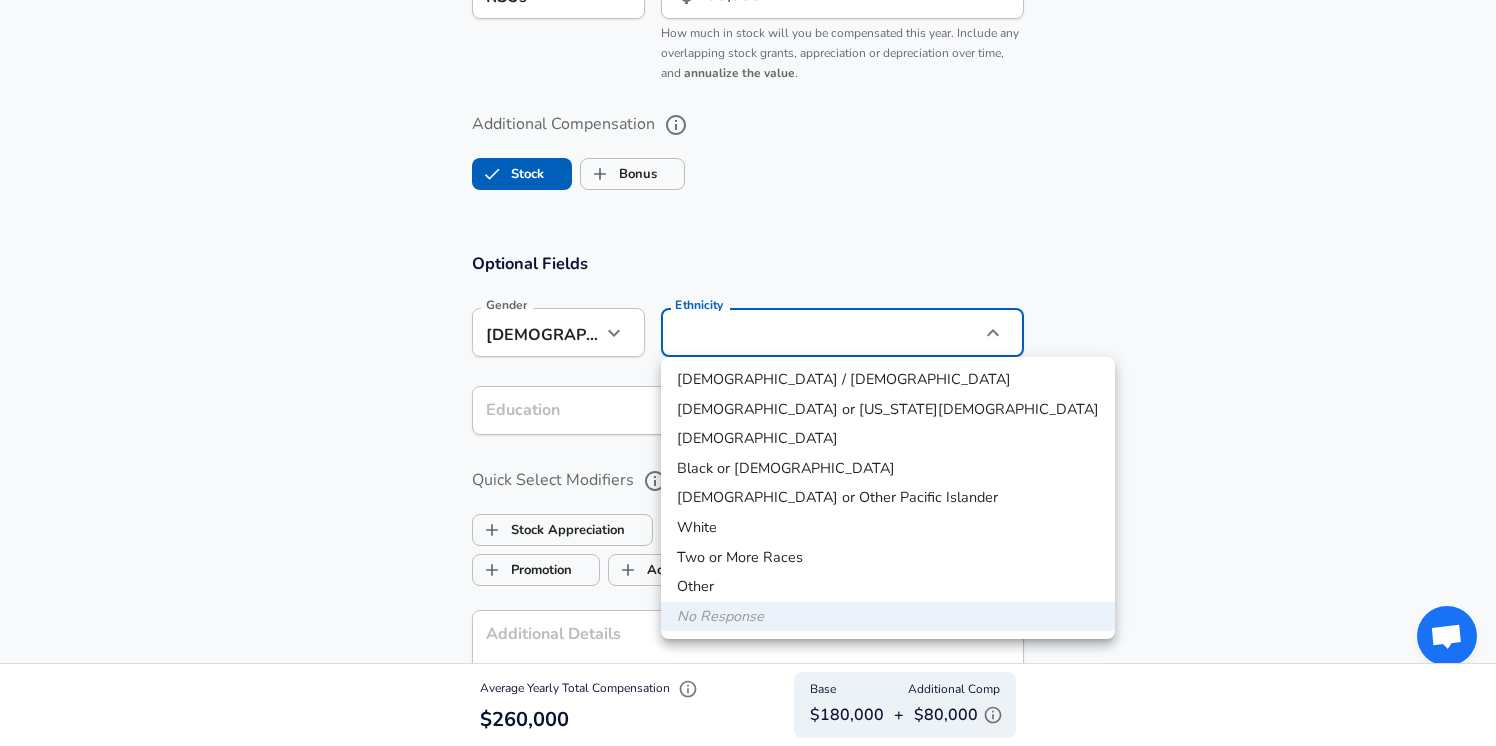 click on "[DEMOGRAPHIC_DATA]" at bounding box center [888, 439] 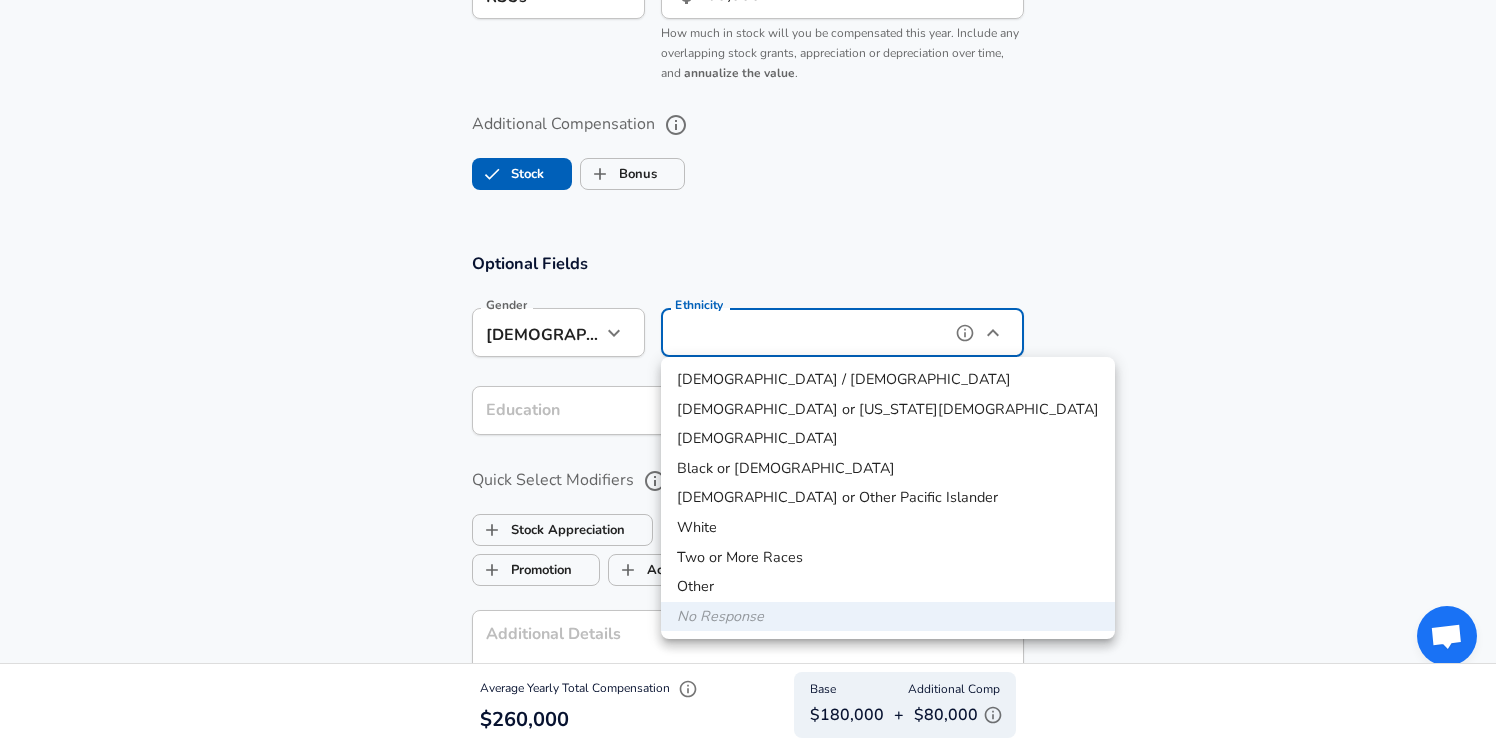 type on "[DEMOGRAPHIC_DATA]" 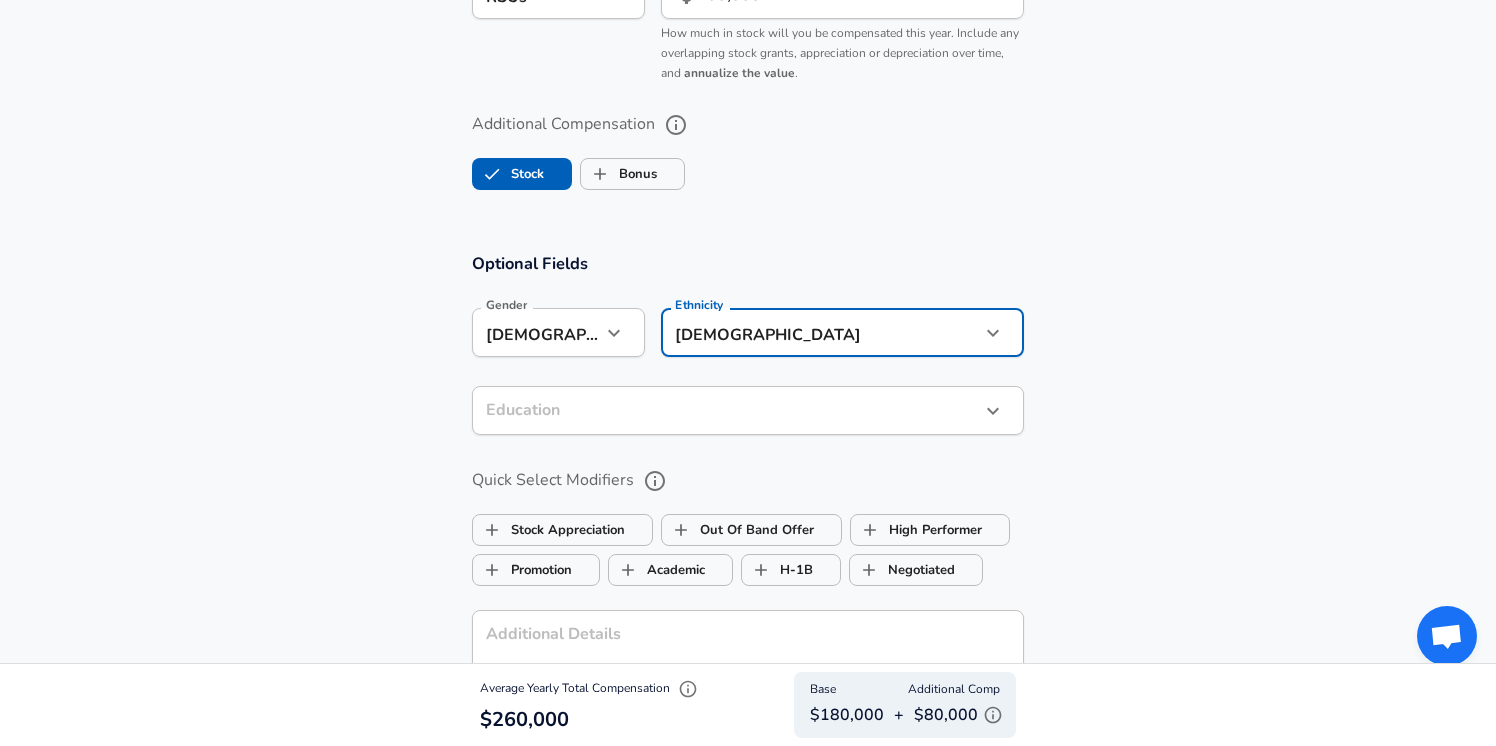 click on "Restart Add Your Salary Upload your offer letter   to verify your submission Enhance Privacy and Anonymity Yes Automatically hides specific fields until there are enough submissions to safely display the full details.   More Details Based on your submission and the data points that we have already collected, we will automatically hide and anonymize specific fields if there aren't enough data points to remain sufficiently anonymous. Company & Title Information   Enter the company you received your offer from Company Scale AI Company   Select the title that closest resembles your official title. This should be similar to the title that was present on your offer letter. Title Software Engineer Title Job Family Software Engineer Job Family   Select a Specialization that best fits your role. If you can't find one, select 'Other' to enter a custom specialization Select Specialization Web Development (Front-End) Web Development (Front-End) Select Specialization   Level L4 Level Work Experience and Location New Offer" at bounding box center [748, -1238] 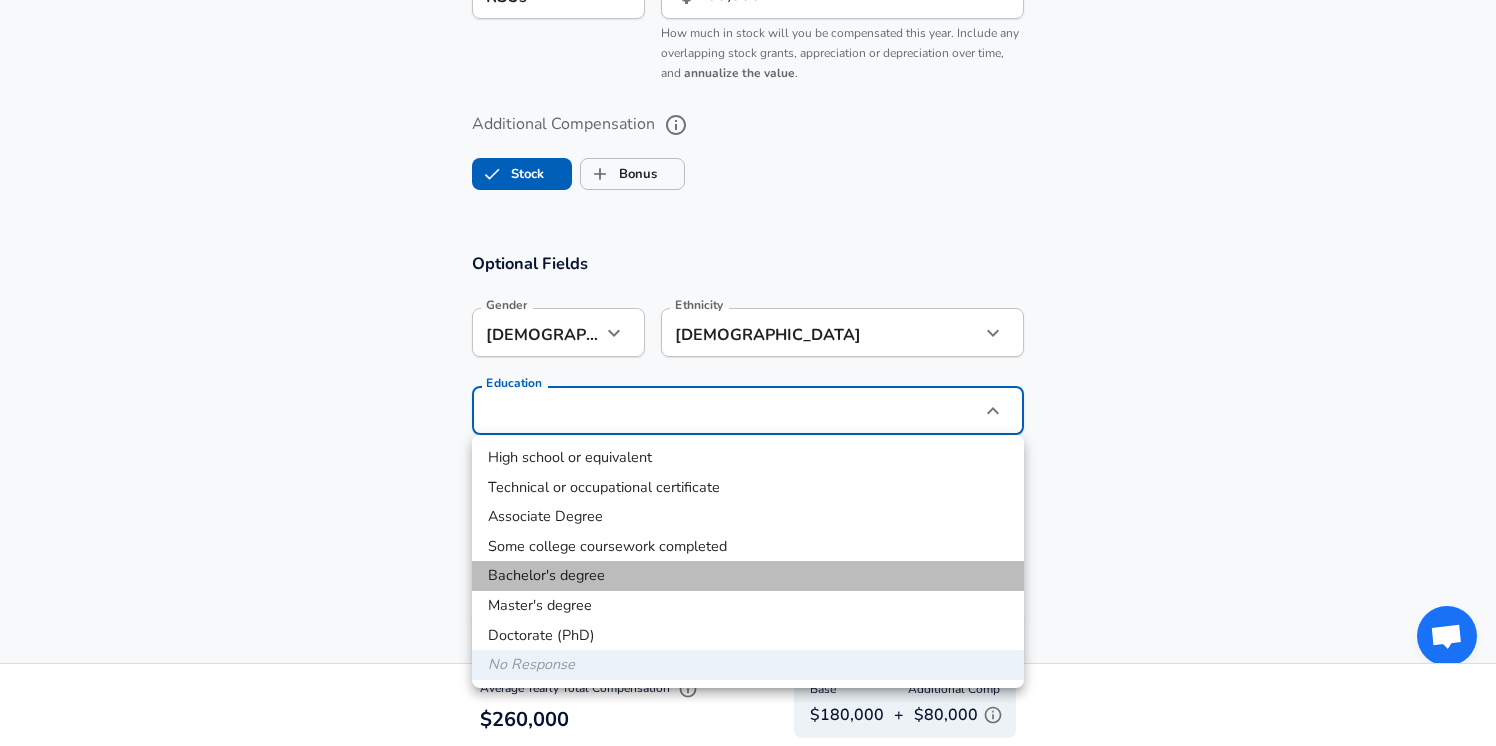 click on "Bachelor's degree" at bounding box center (748, 576) 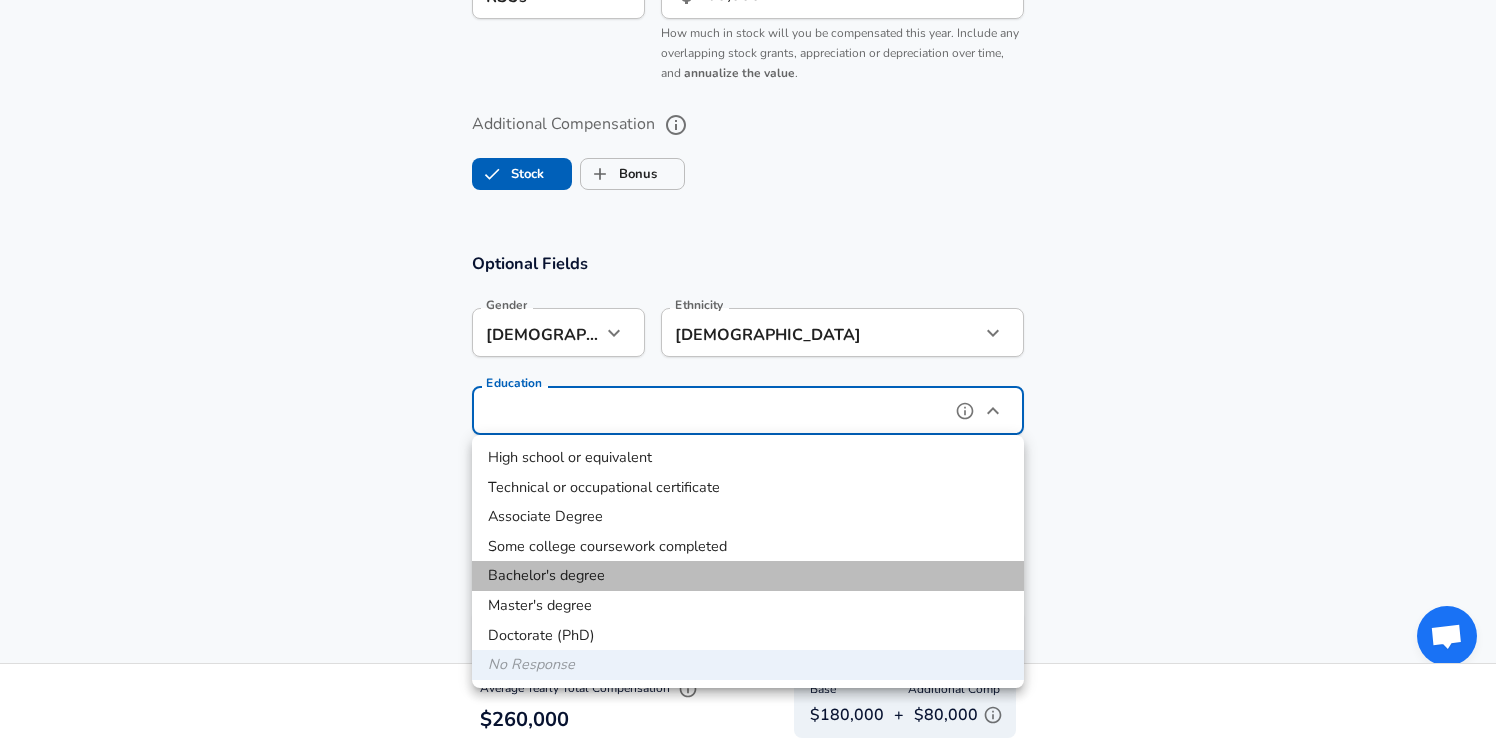type on "Bachelors degree" 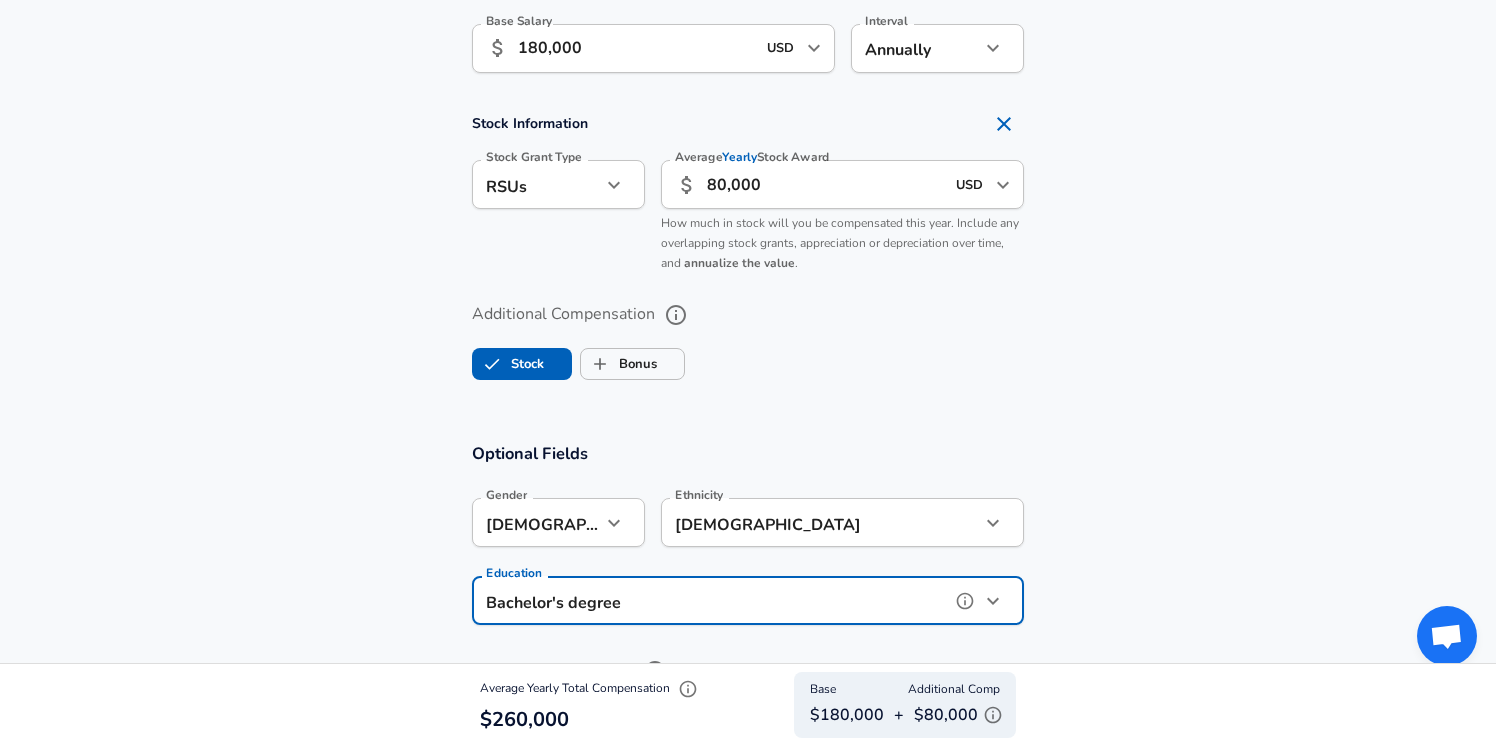 scroll, scrollTop: 1160, scrollLeft: 0, axis: vertical 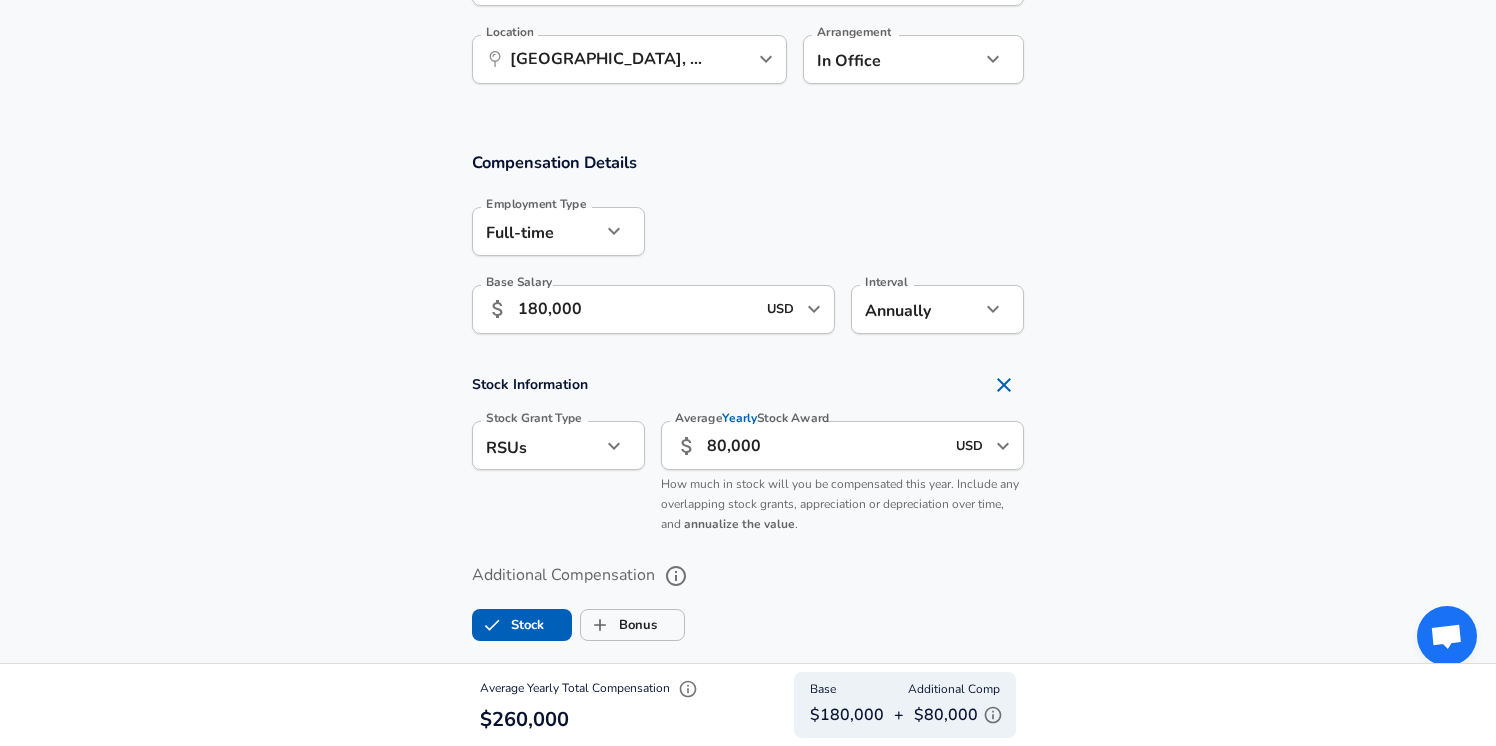 click on "80,000" at bounding box center (825, 445) 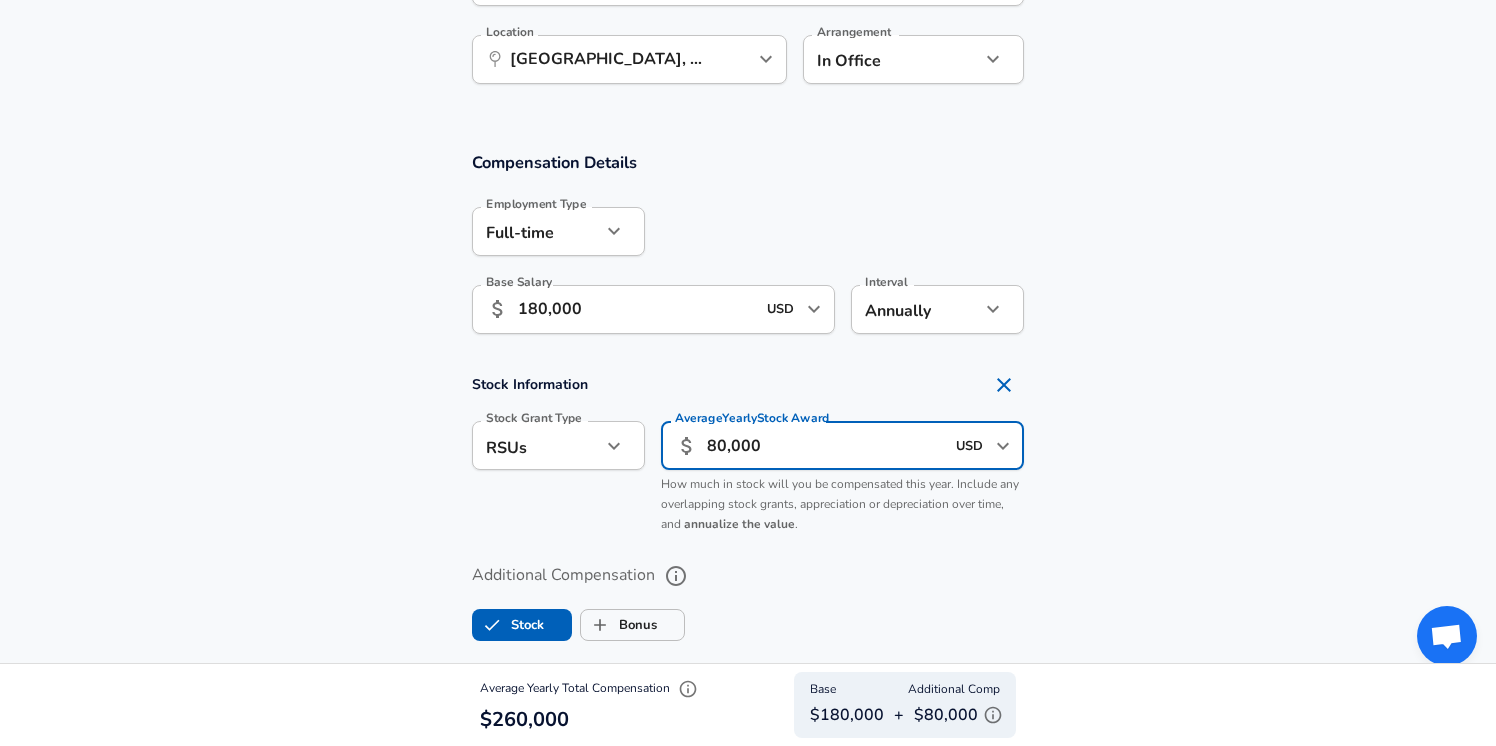 click on "USD" at bounding box center (970, 445) 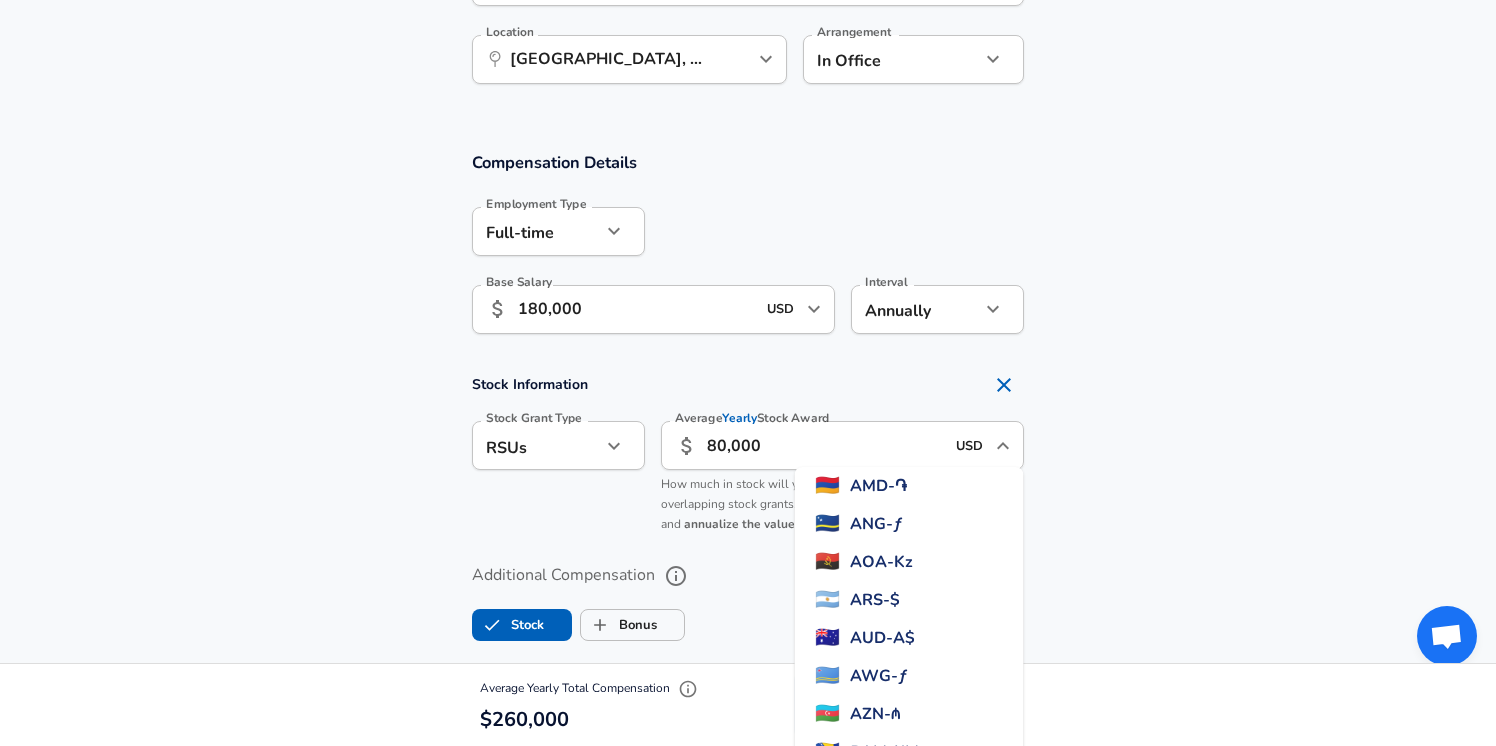 scroll, scrollTop: 0, scrollLeft: 0, axis: both 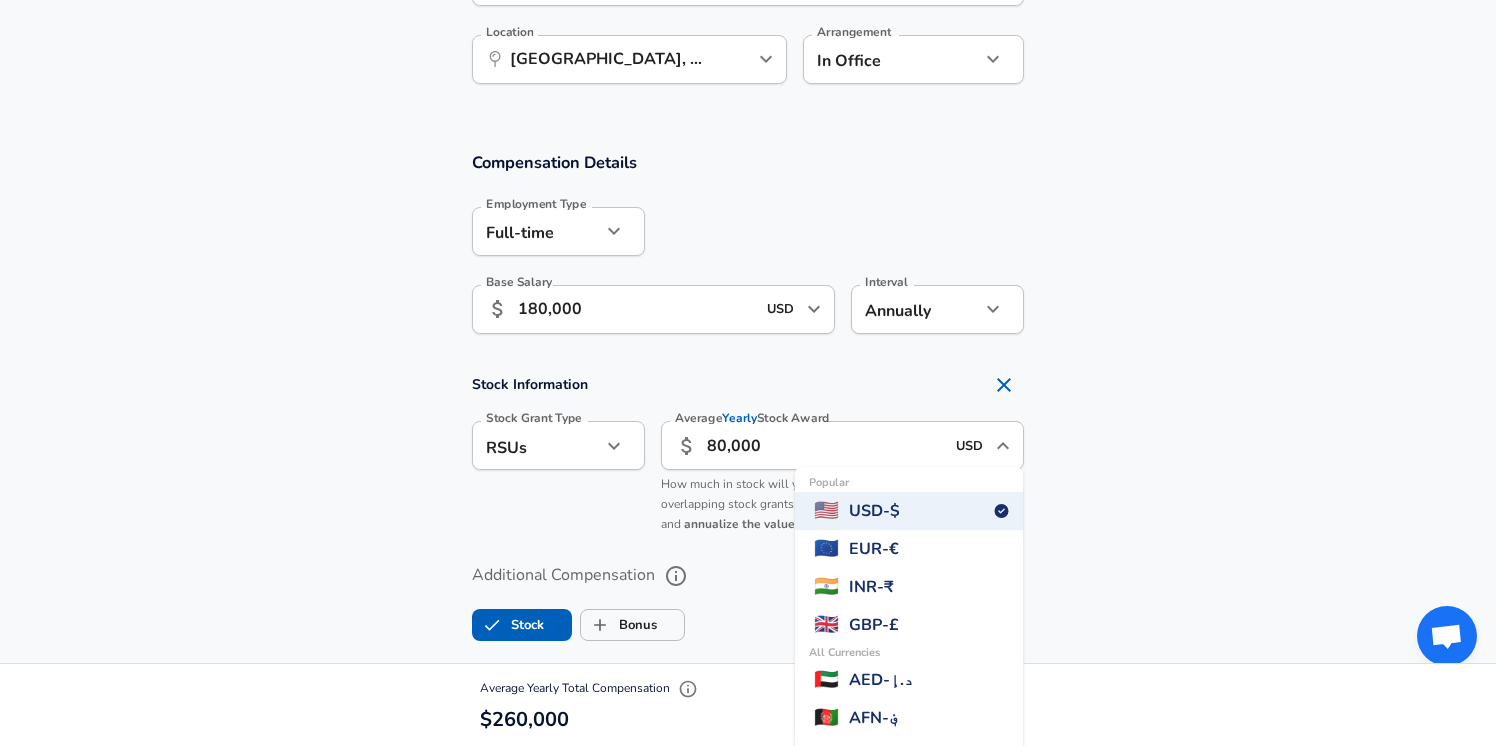 click on "Stock Information  Stock Grant Type RSUs stock Stock Grant Type Average  Yearly  Stock Award ​ 80,000 USD ​ Popular 🇺🇸 USD  -  $ 🇪🇺 EUR  -  € 🇮🇳 INR  -  ₹ All Currencies 🇬🇧 GBP  -  £ 🇦🇪 AED  -  د.إ 🇦🇫 AFN  -  ؋ 🇦🇱 ALL  -  L 🇦🇲 AMD  -  ֏ 🇨🇼 ANG  -  ƒ 🇦🇴 AOA  -  Kz 🇦🇷 ARS  -  $ 🇦🇺 AUD  -  A$ 🇦🇼 AWG  -  ƒ 🇦🇿 AZN  -  ₼ 🇧🇦 BAM  -  KM 🇧🇧 BBD  -  Bds$ 🇧🇩 BDT  -  ৳ 🇧🇬 BGN  -  лв 🇧🇭 BHD  -  .د.ب 🇧🇮 BIF  -  Fr 🇧🇲 BMD  -  $ 🇧🇳 BND  -  B$ 🇧🇴 [PERSON_NAME]. 🇧🇷 BRL  -  R$ 🇧🇸 BSD  -  B$ 💰 BTC  -  ₿ 🇧🇹 BTN  -  Nu. 🇧🇼 BWP  -  P 🇧🇾 BYN  -  Br 🇧🇿 BZD  -  BZ$ 🇨🇦 CAD  -  C$ 🇨🇩 CDF  -  Fr 🇨🇭 CHF  -  Fr 🇨🇱 CLF  -  UF 🇨🇱 CLP  -  $ 🇨🇳 CNY  -  ¥ 🇨🇴 COP  -  $ 🇨🇷 CRC  -  ₡ 🇨🇺 CUC  -  $ 🇨🇺 CUP  -  $ 🇨🇻 CVE  -  $ 🇨🇿 CZK  -  Kč 🇩🇯 DJF  -  Fr 🇩🇰 DKK  -  kr £" at bounding box center (748, 454) 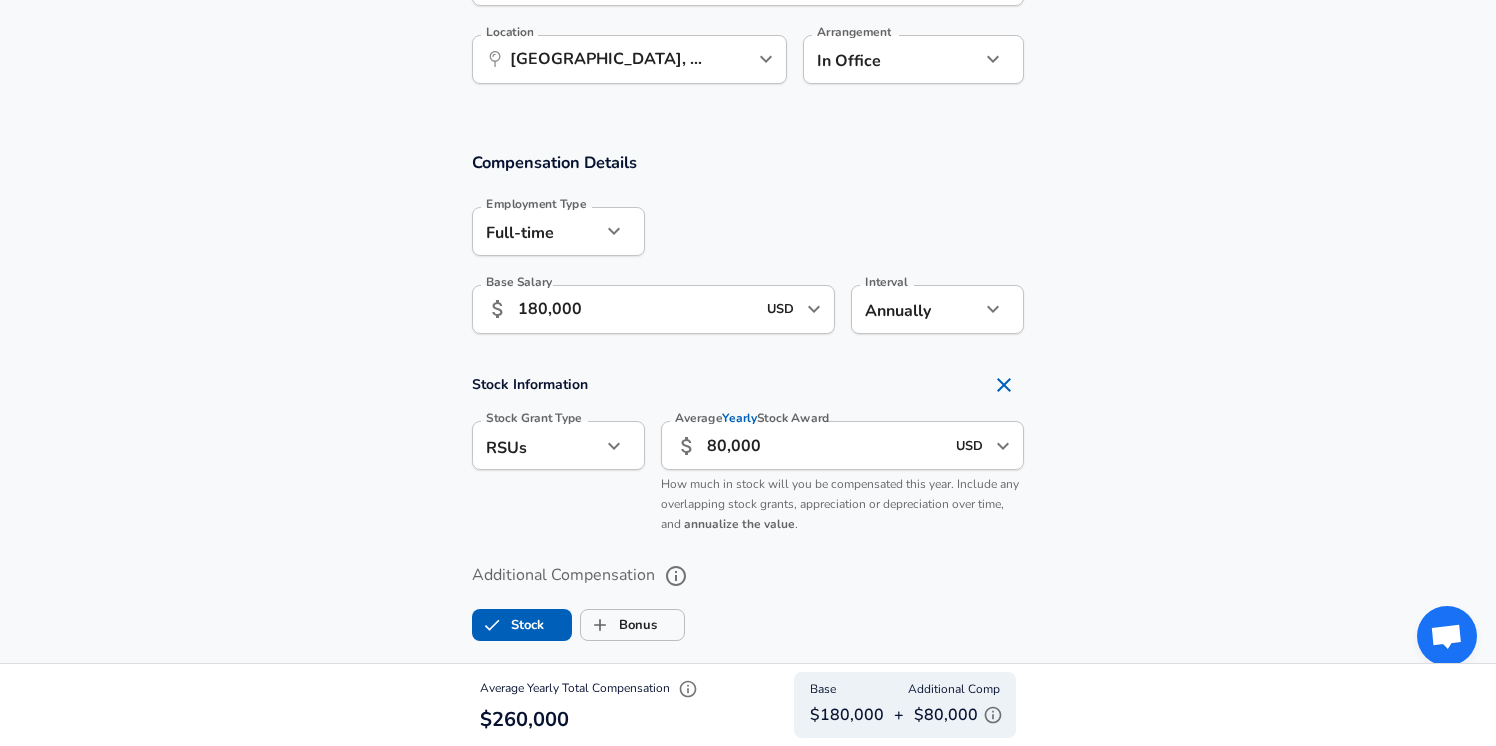 click on "Restart Add Your Salary Upload your offer letter   to verify your submission Enhance Privacy and Anonymity Yes Automatically hides specific fields until there are enough submissions to safely display the full details.   More Details Based on your submission and the data points that we have already collected, we will automatically hide and anonymize specific fields if there aren't enough data points to remain sufficiently anonymous. Company & Title Information   Enter the company you received your offer from Company Scale AI Company   Select the title that closest resembles your official title. This should be similar to the title that was present on your offer letter. Title Software Engineer Title Job Family Software Engineer Job Family   Select a Specialization that best fits your role. If you can't find one, select 'Other' to enter a custom specialization Select Specialization Web Development (Front-End) Web Development (Front-End) Select Specialization   Level L4 Level Work Experience and Location New Offer" at bounding box center [748, -787] 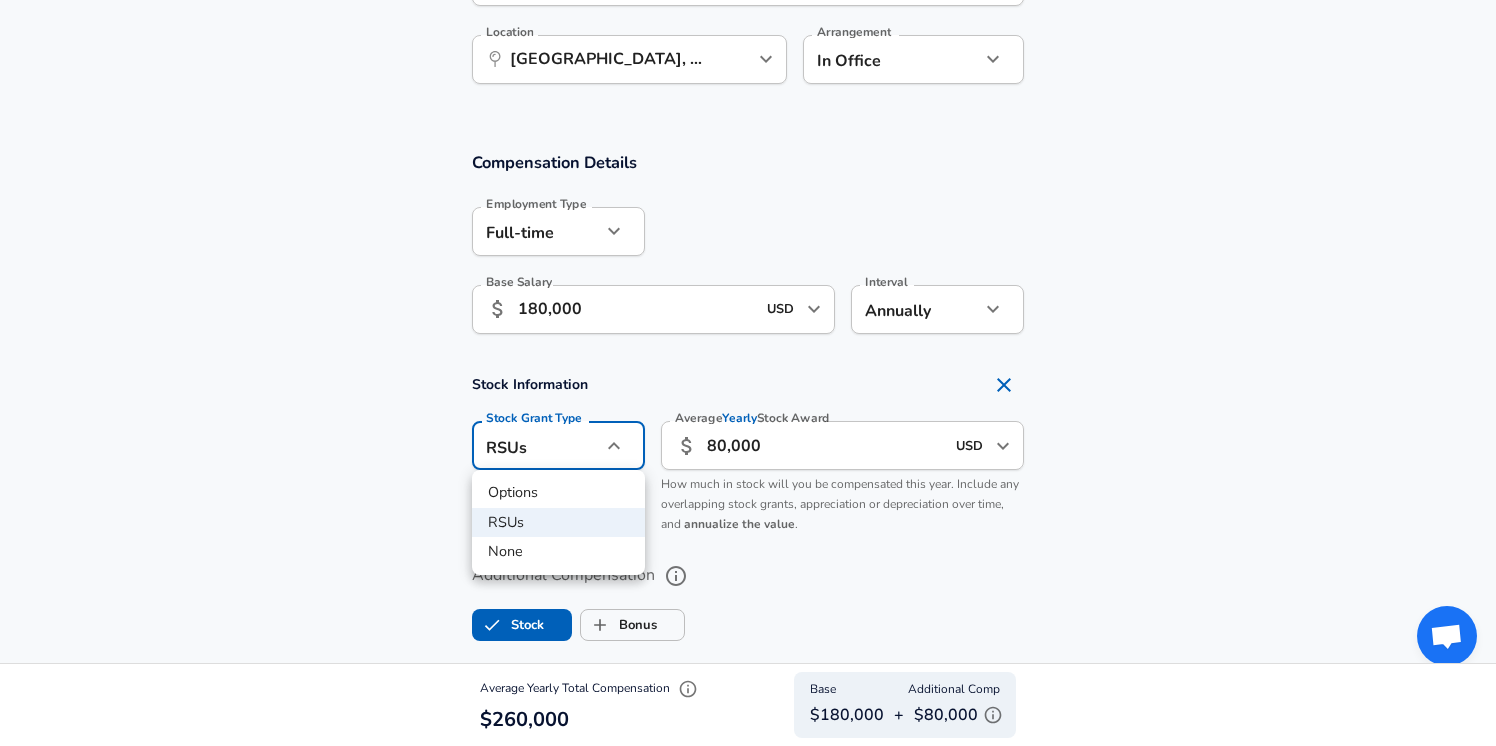 click on "None" at bounding box center (558, 552) 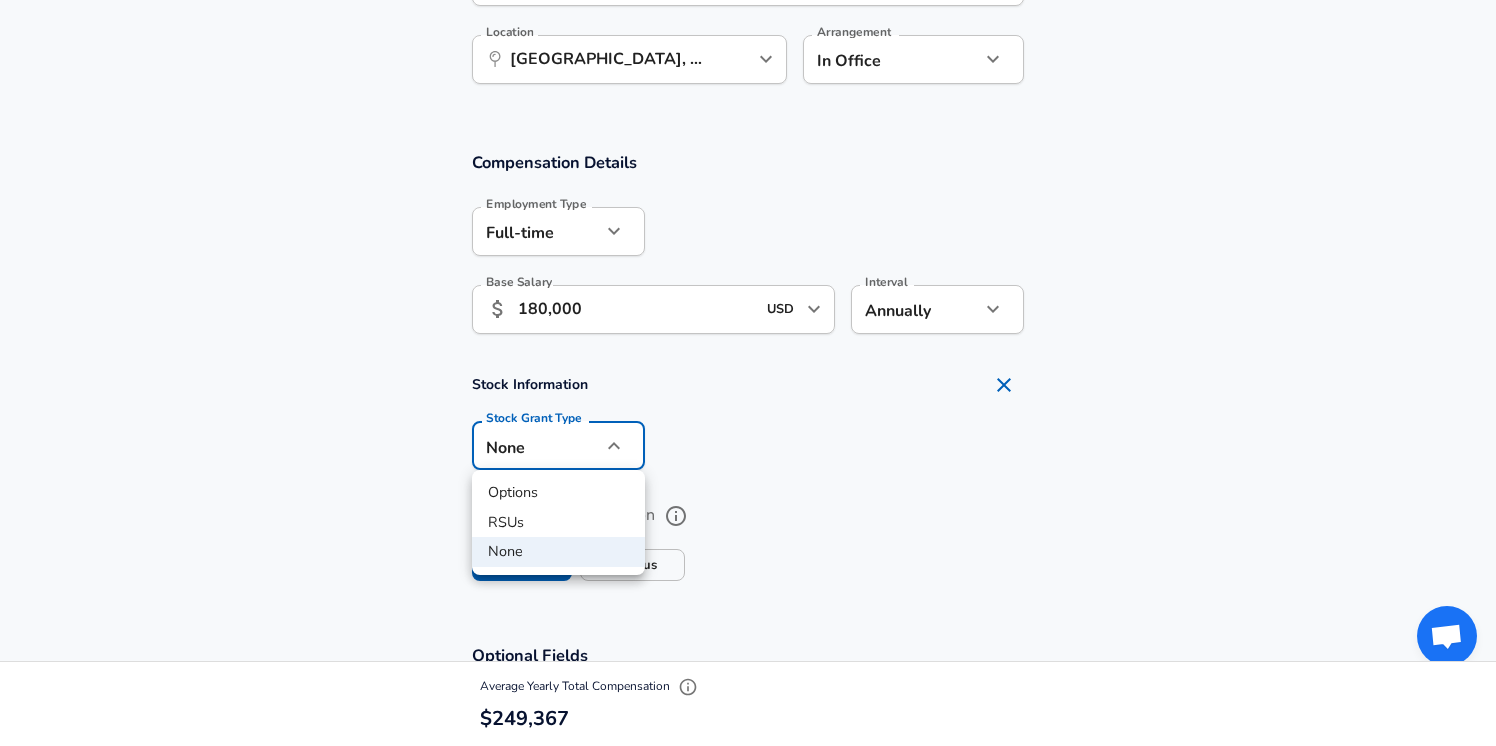 click on "Restart Add Your Salary Upload your offer letter   to verify your submission Enhance Privacy and Anonymity Yes Automatically hides specific fields until there are enough submissions to safely display the full details.   More Details Based on your submission and the data points that we have already collected, we will automatically hide and anonymize specific fields if there aren't enough data points to remain sufficiently anonymous. Company & Title Information   Enter the company you received your offer from Company Scale AI Company   Select the title that closest resembles your official title. This should be similar to the title that was present on your offer letter. Title Software Engineer Title Job Family Software Engineer Job Family   Select a Specialization that best fits your role. If you can't find one, select 'Other' to enter a custom specialization Select Specialization Web Development (Front-End) Web Development (Front-End) Select Specialization   Level L4 Level Work Experience and Location New Offer" at bounding box center (748, -787) 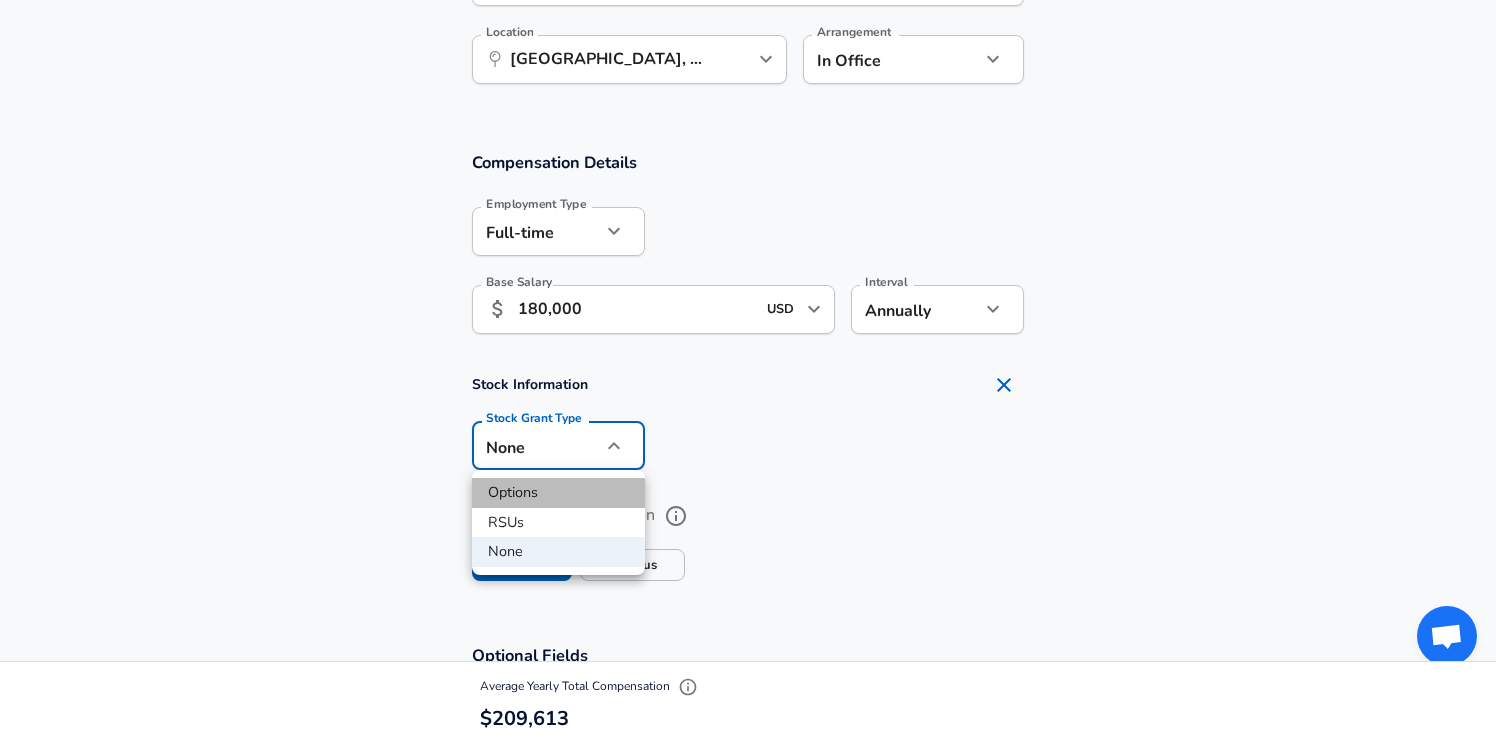 click on "Options" at bounding box center [558, 493] 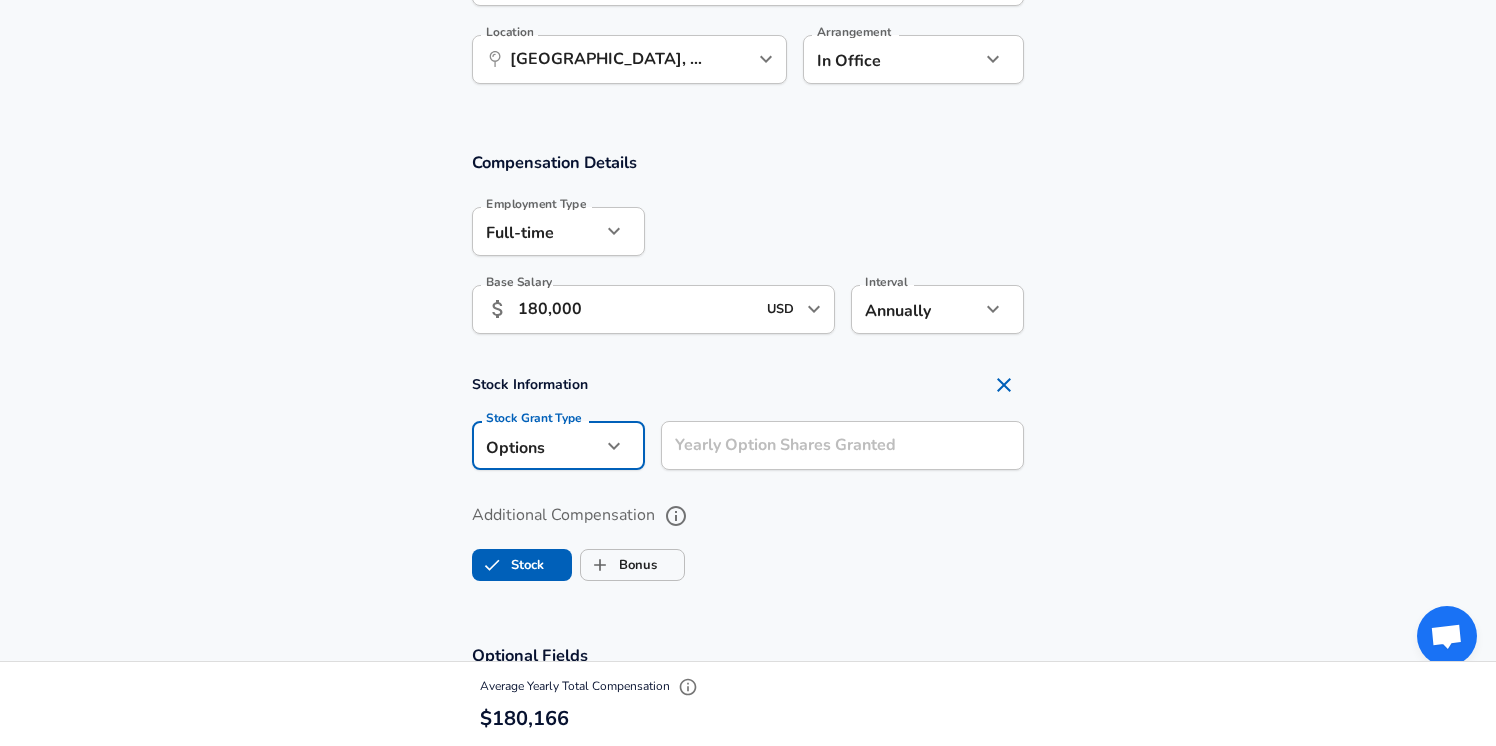 click on "Yearly Option Shares Granted Yearly Option Shares Granted" at bounding box center [842, 448] 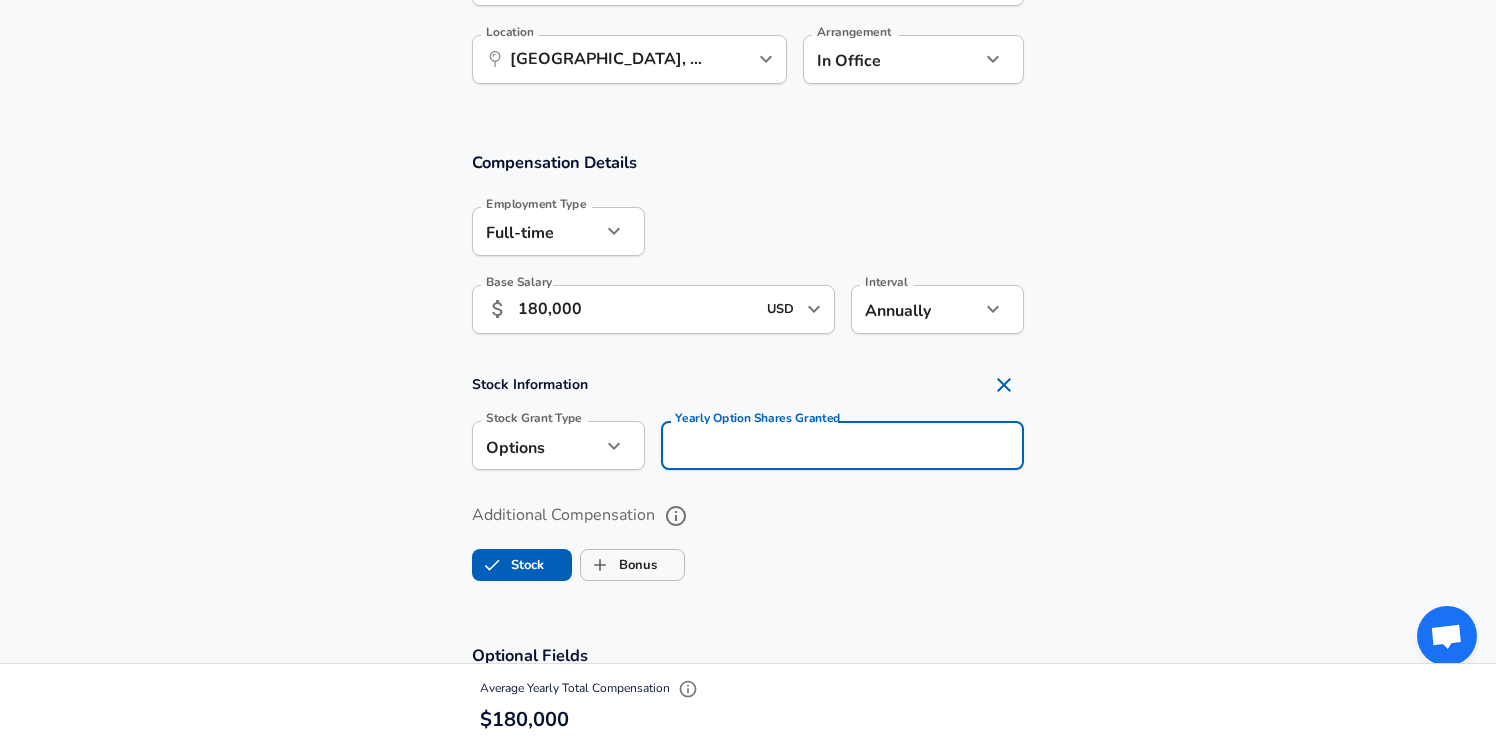 click on "Restart Add Your Salary Upload your offer letter   to verify your submission Enhance Privacy and Anonymity Yes Automatically hides specific fields until there are enough submissions to safely display the full details.   More Details Based on your submission and the data points that we have already collected, we will automatically hide and anonymize specific fields if there aren't enough data points to remain sufficiently anonymous. Company & Title Information   Enter the company you received your offer from Company Scale AI Company   Select the title that closest resembles your official title. This should be similar to the title that was present on your offer letter. Title Software Engineer Title Job Family Software Engineer Job Family   Select a Specialization that best fits your role. If you can't find one, select 'Other' to enter a custom specialization Select Specialization Web Development (Front-End) Web Development (Front-End) Select Specialization   Level L4 Level Work Experience and Location New Offer" at bounding box center (748, -787) 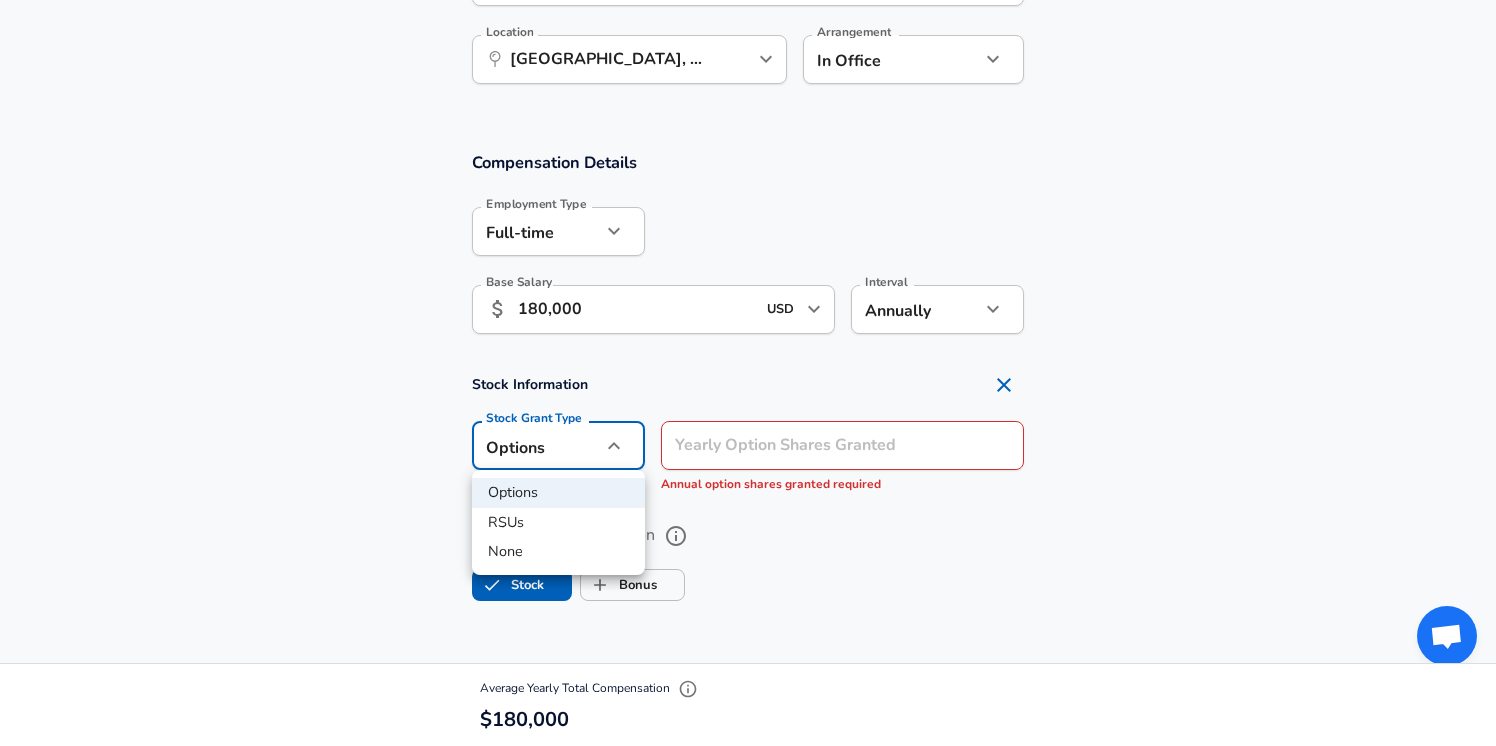 click on "None" at bounding box center [558, 552] 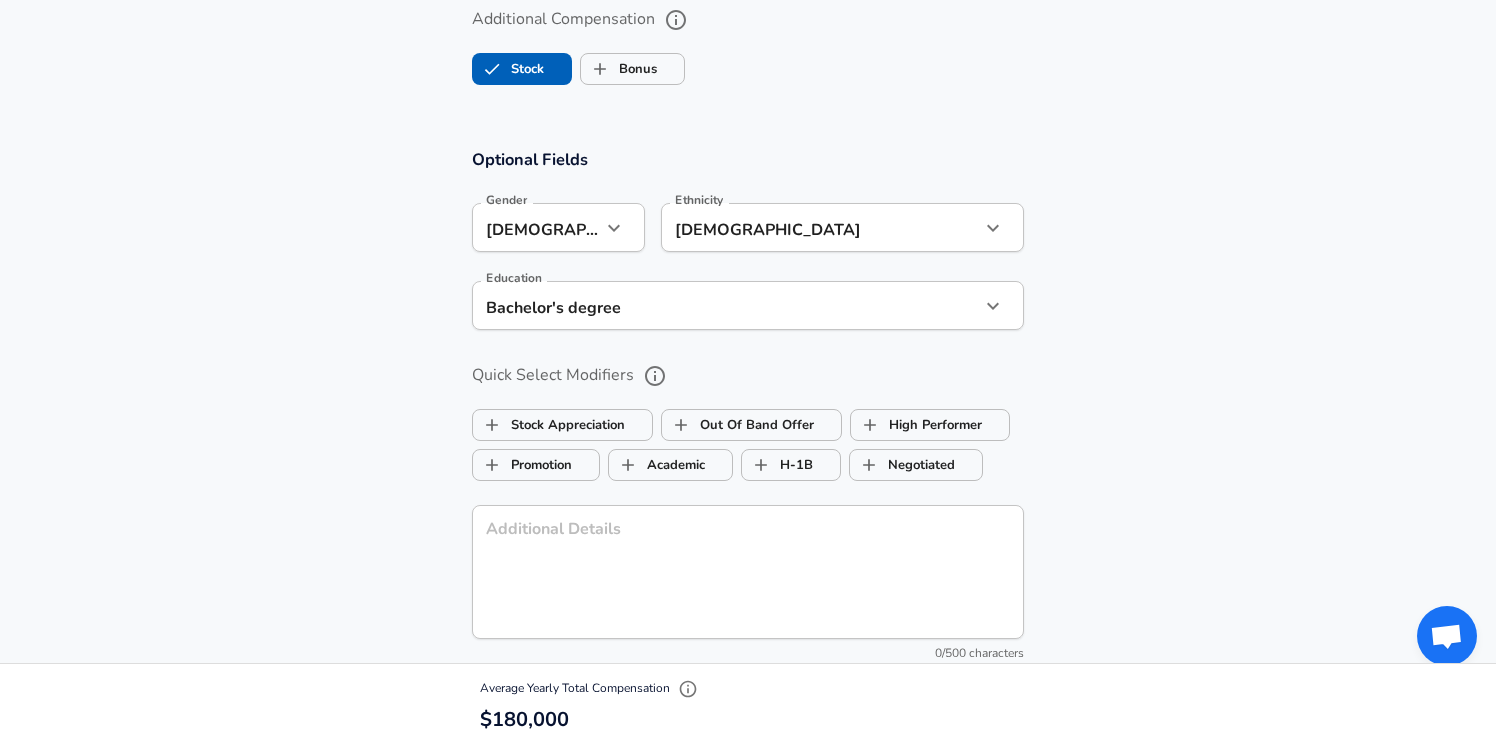 scroll, scrollTop: 2218, scrollLeft: 0, axis: vertical 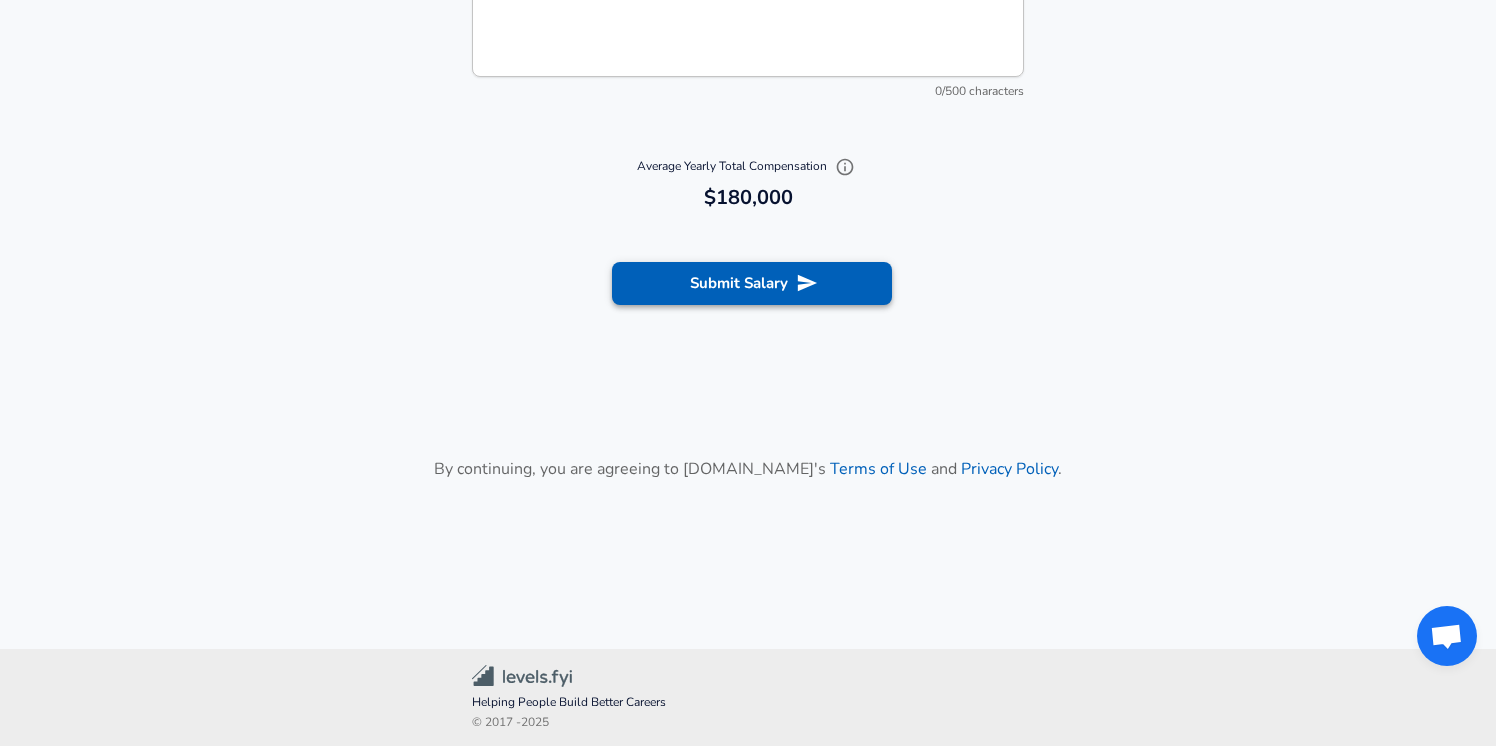 click on "Submit Salary" at bounding box center [752, 283] 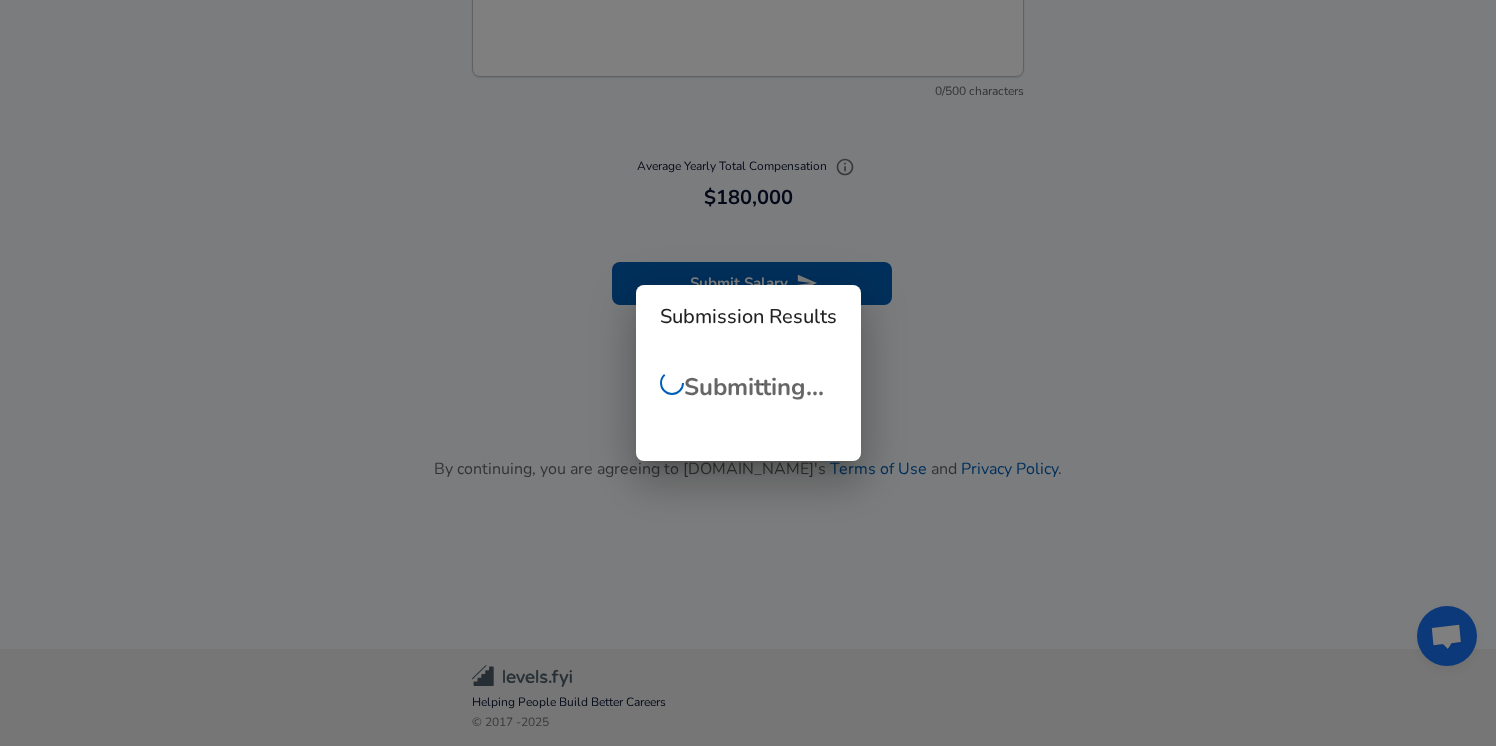 checkbox on "false" 